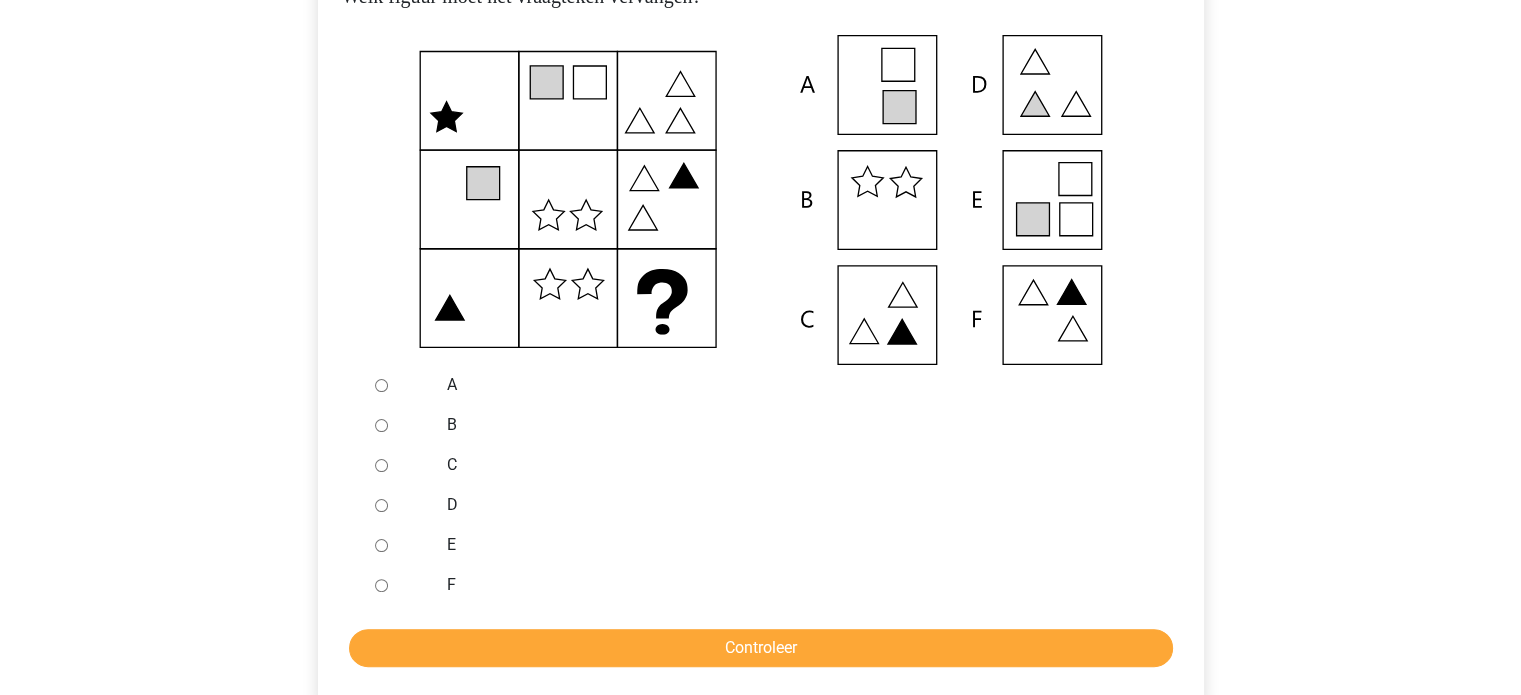 scroll, scrollTop: 374, scrollLeft: 0, axis: vertical 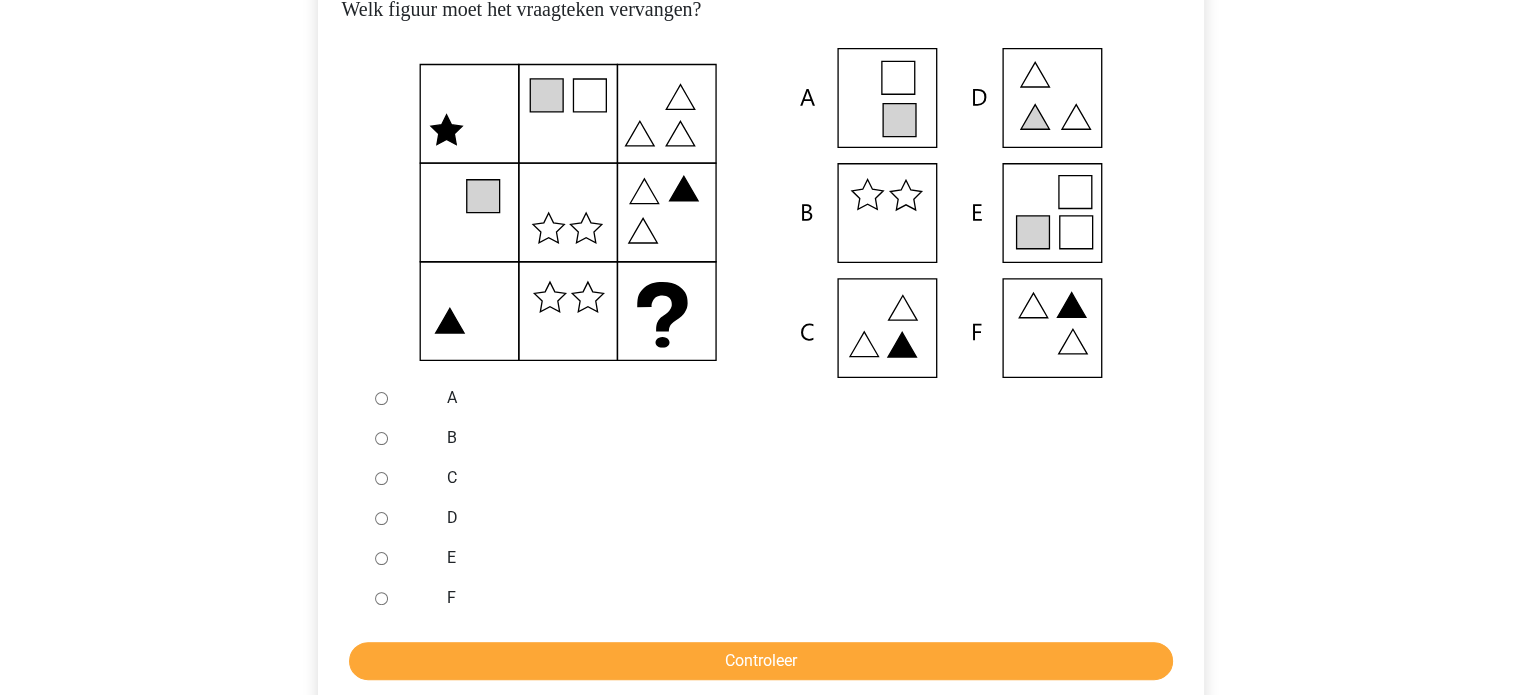 click on "E" at bounding box center [381, 558] 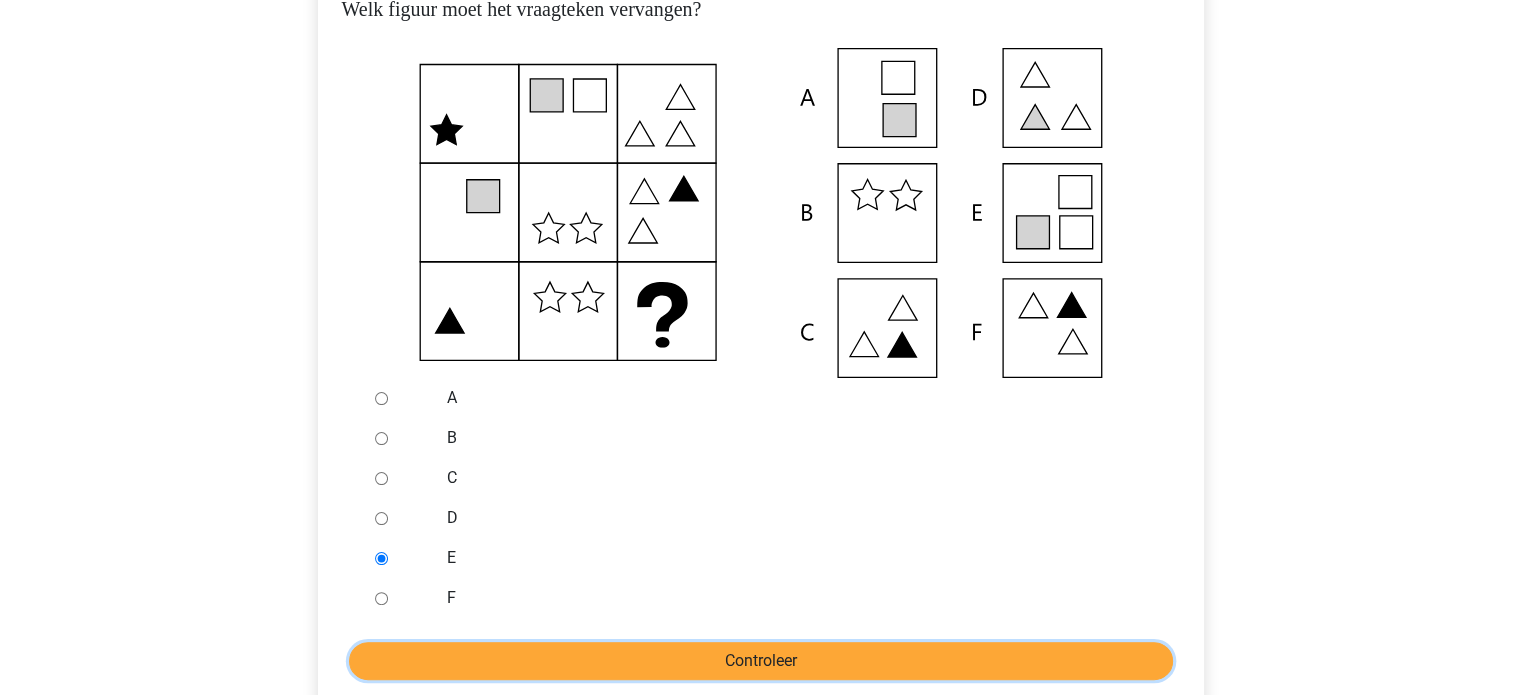 click on "Controleer" at bounding box center [761, 661] 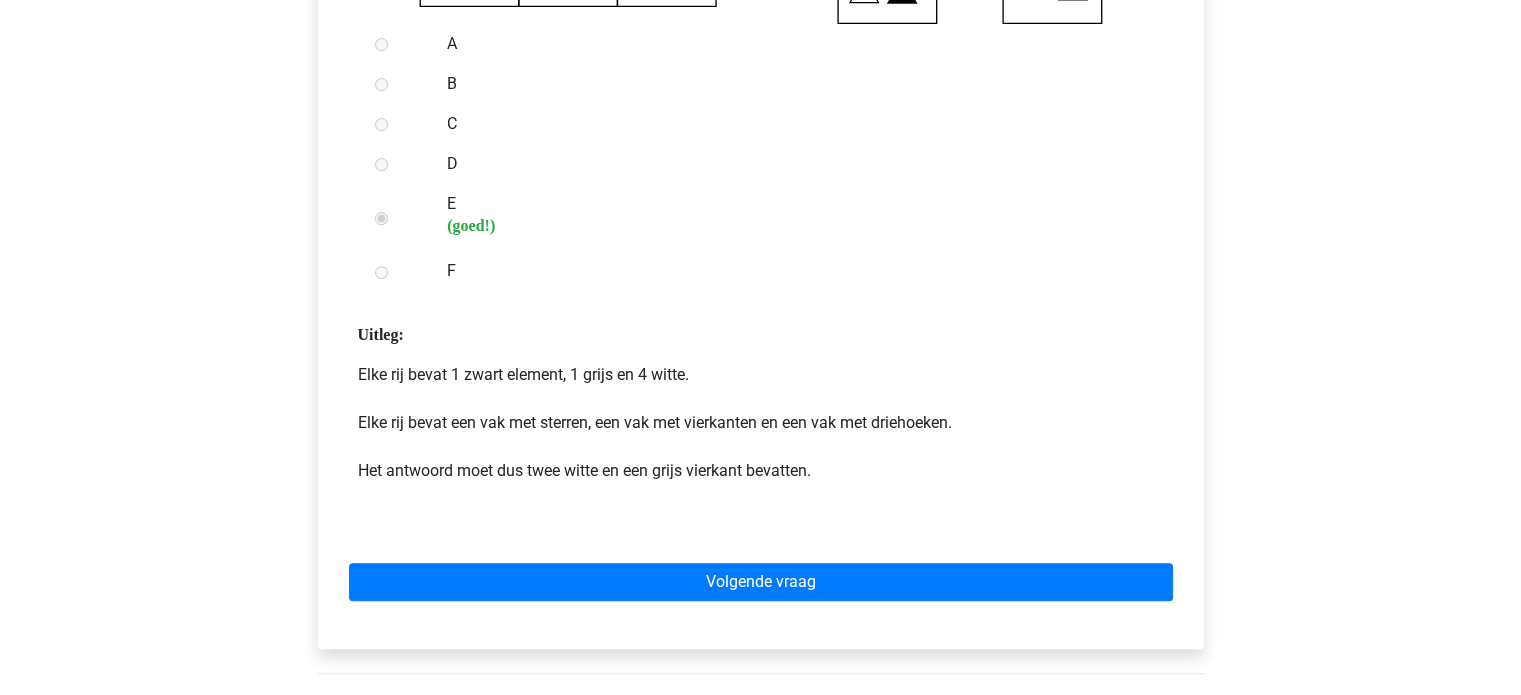 scroll, scrollTop: 728, scrollLeft: 0, axis: vertical 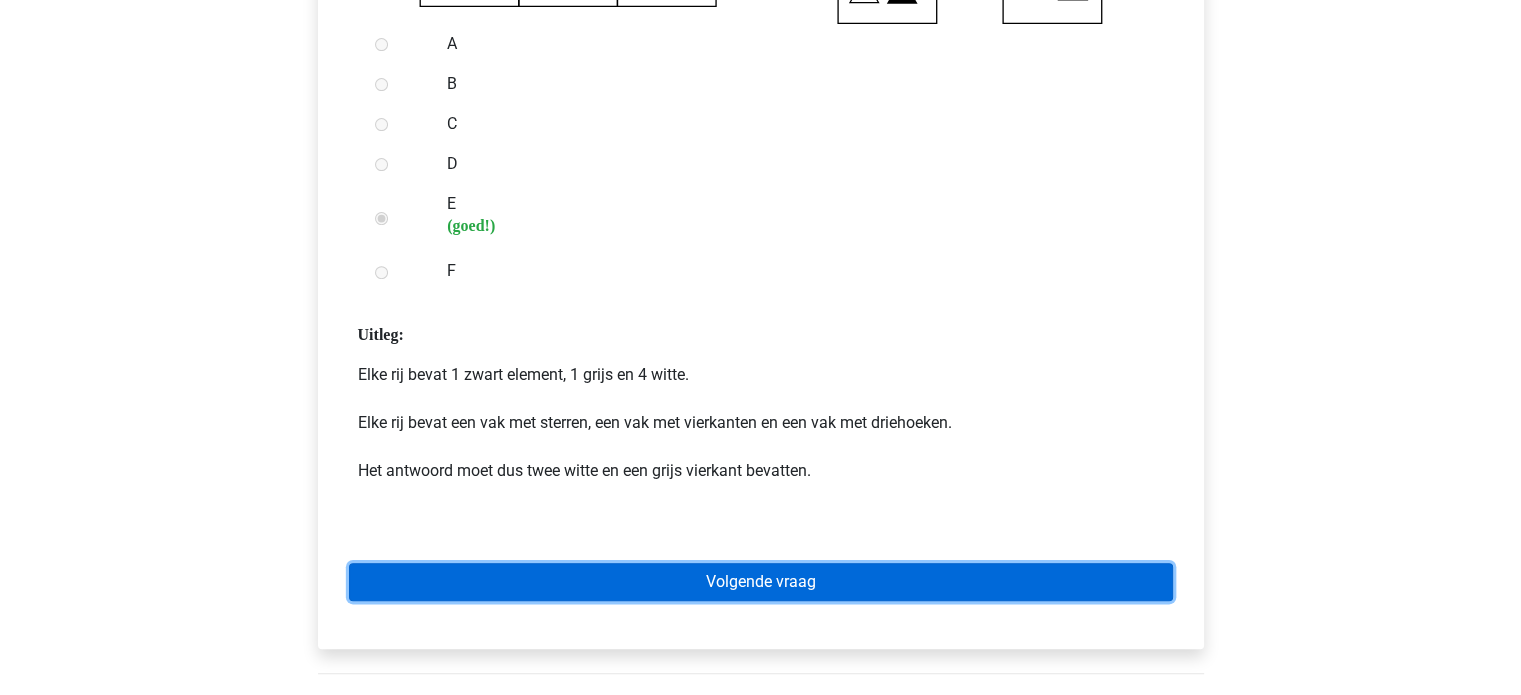 click on "Volgende vraag" at bounding box center (761, 582) 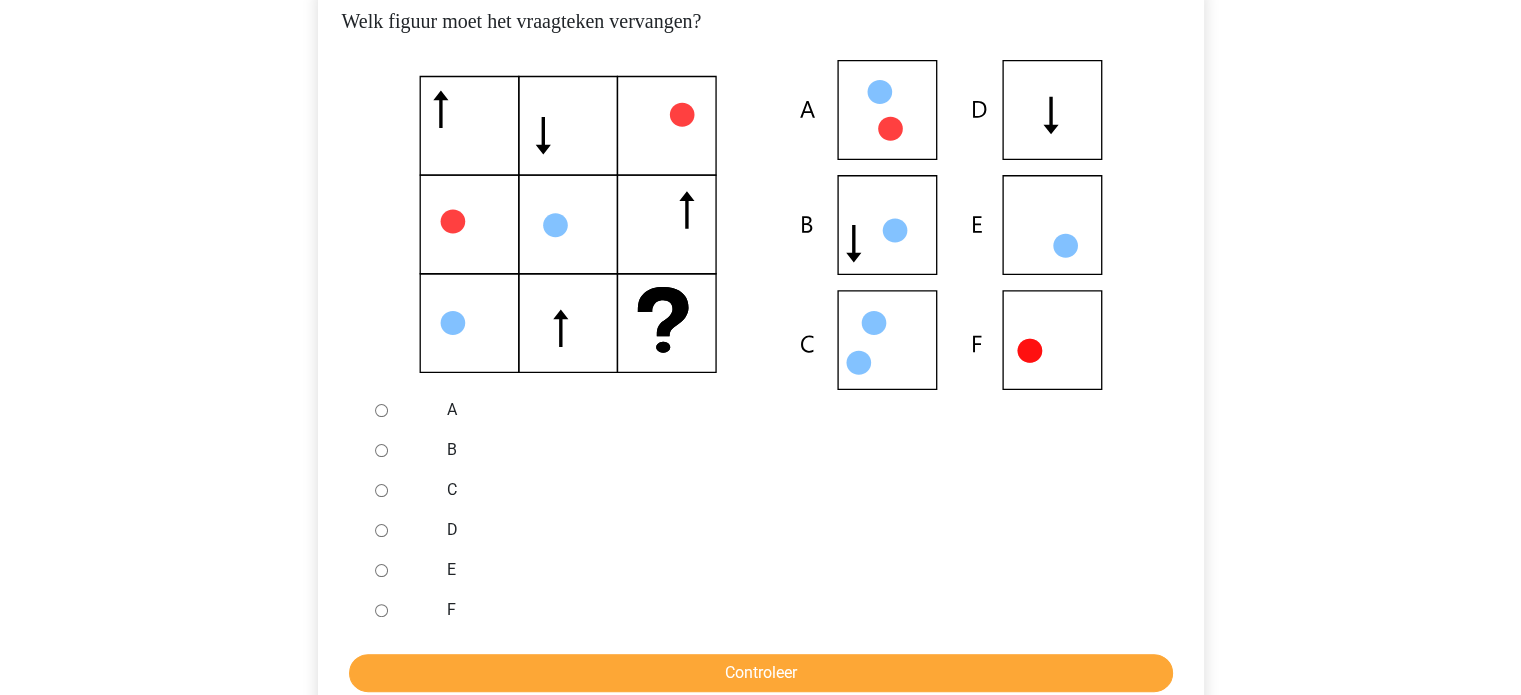 scroll, scrollTop: 360, scrollLeft: 0, axis: vertical 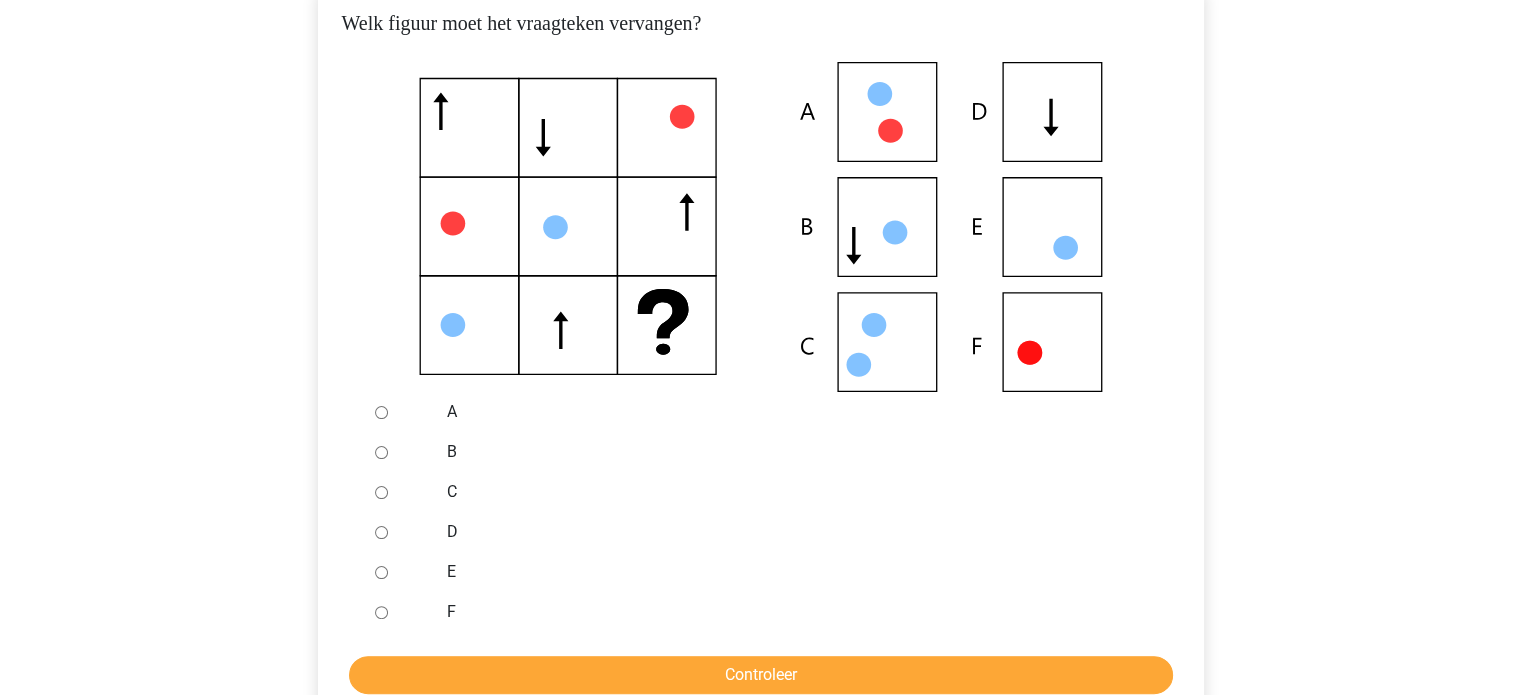 click on "D" at bounding box center [381, 532] 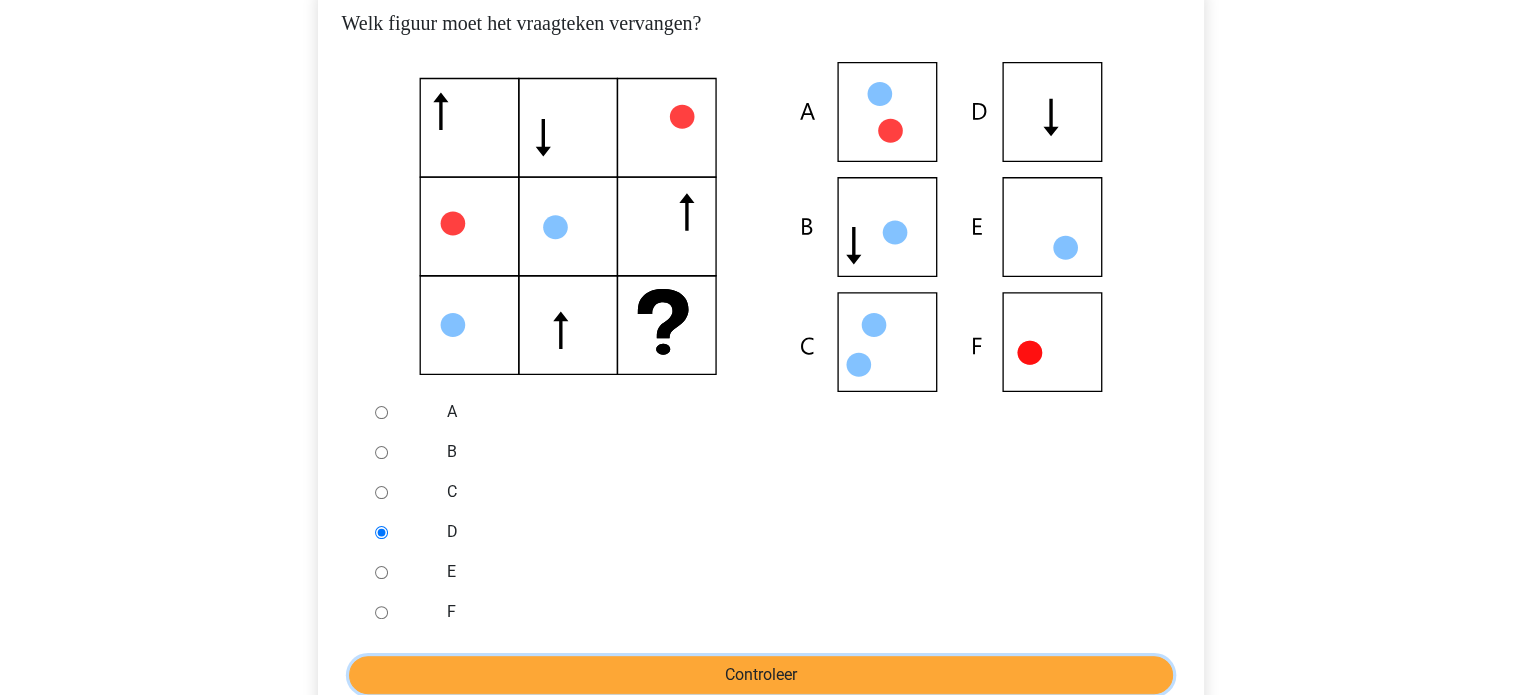 click on "Controleer" at bounding box center [761, 675] 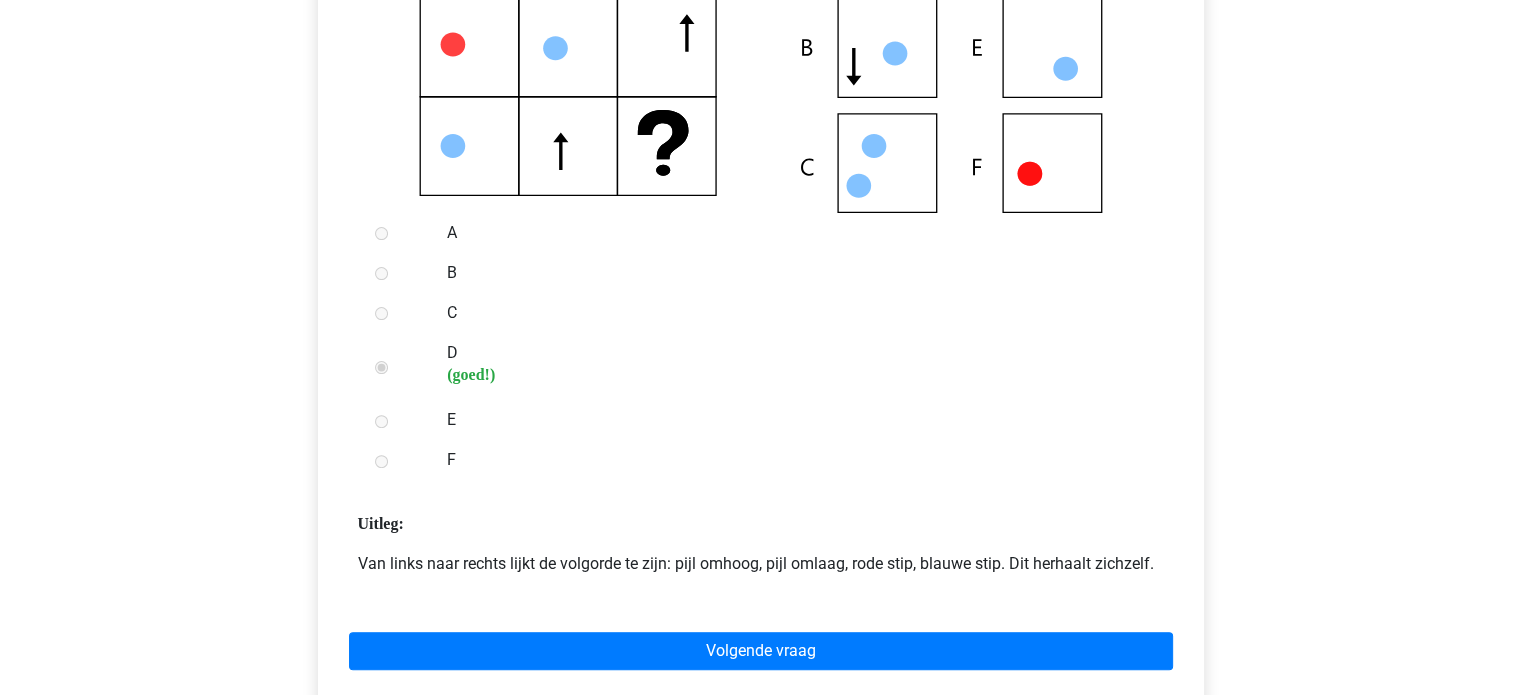 scroll, scrollTop: 540, scrollLeft: 0, axis: vertical 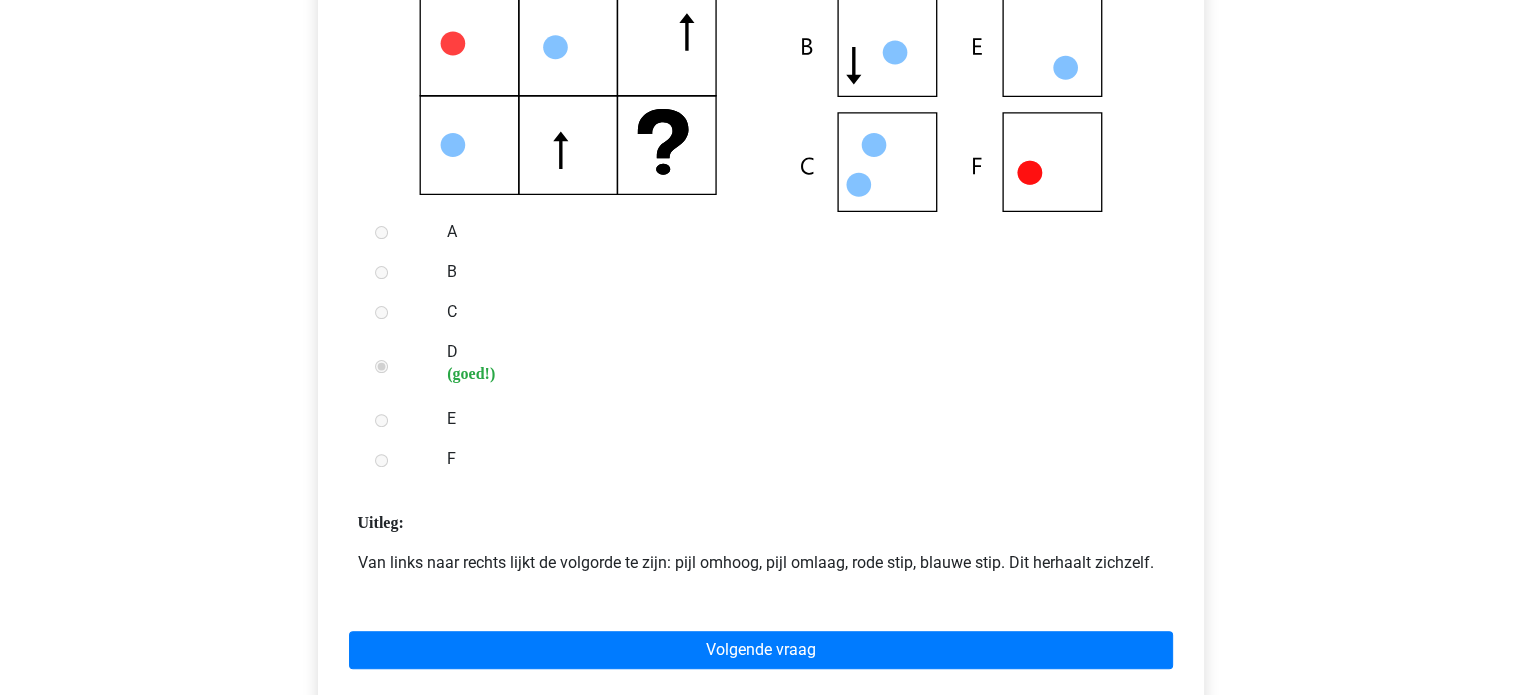 click on "Volgende vraag" at bounding box center (761, 646) 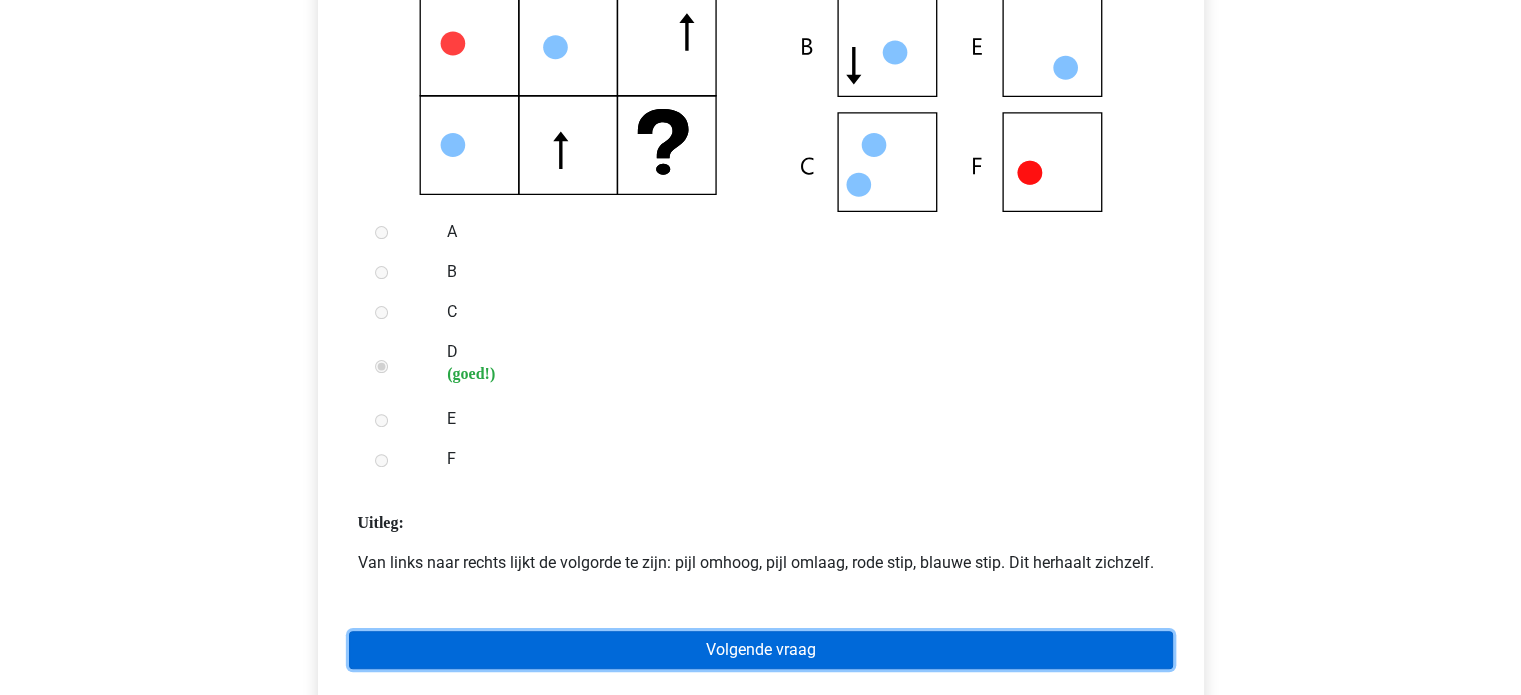 click on "Volgende vraag" at bounding box center (761, 650) 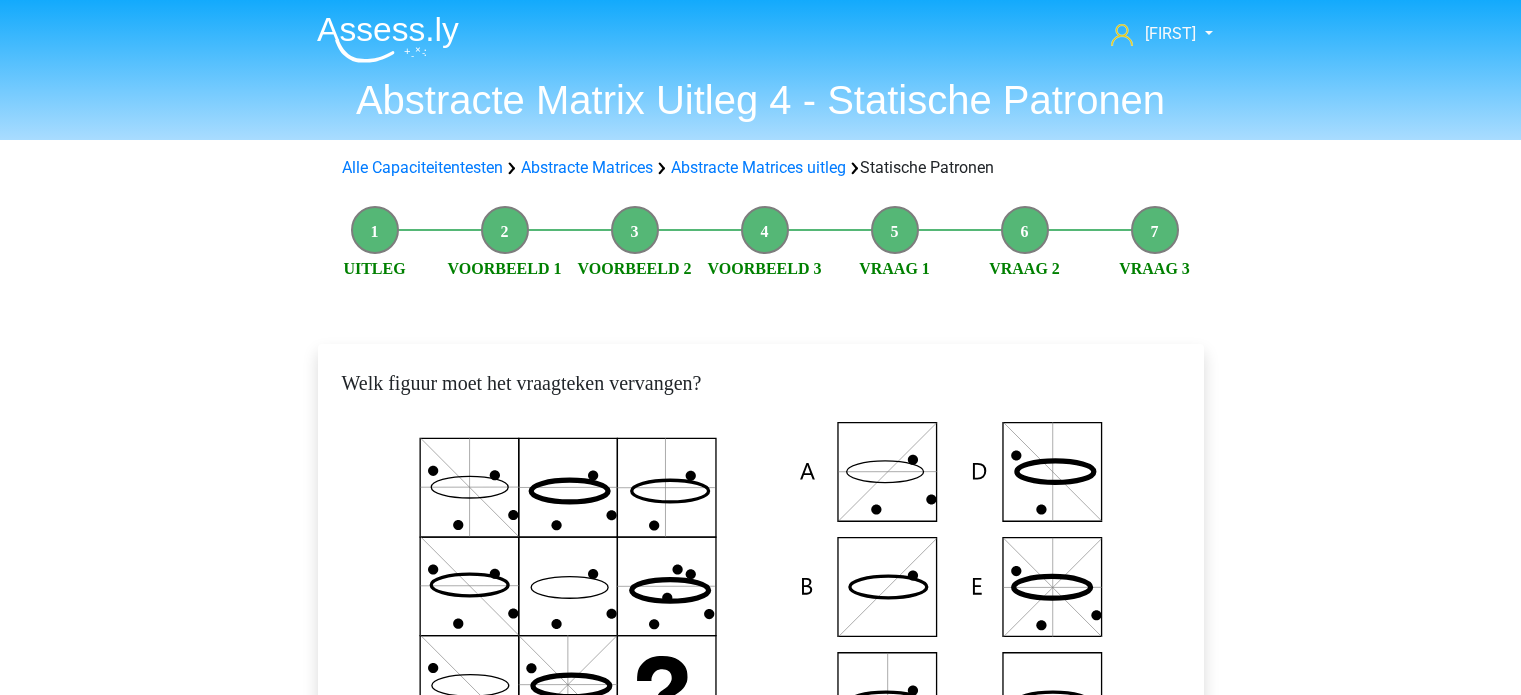 scroll, scrollTop: 0, scrollLeft: 0, axis: both 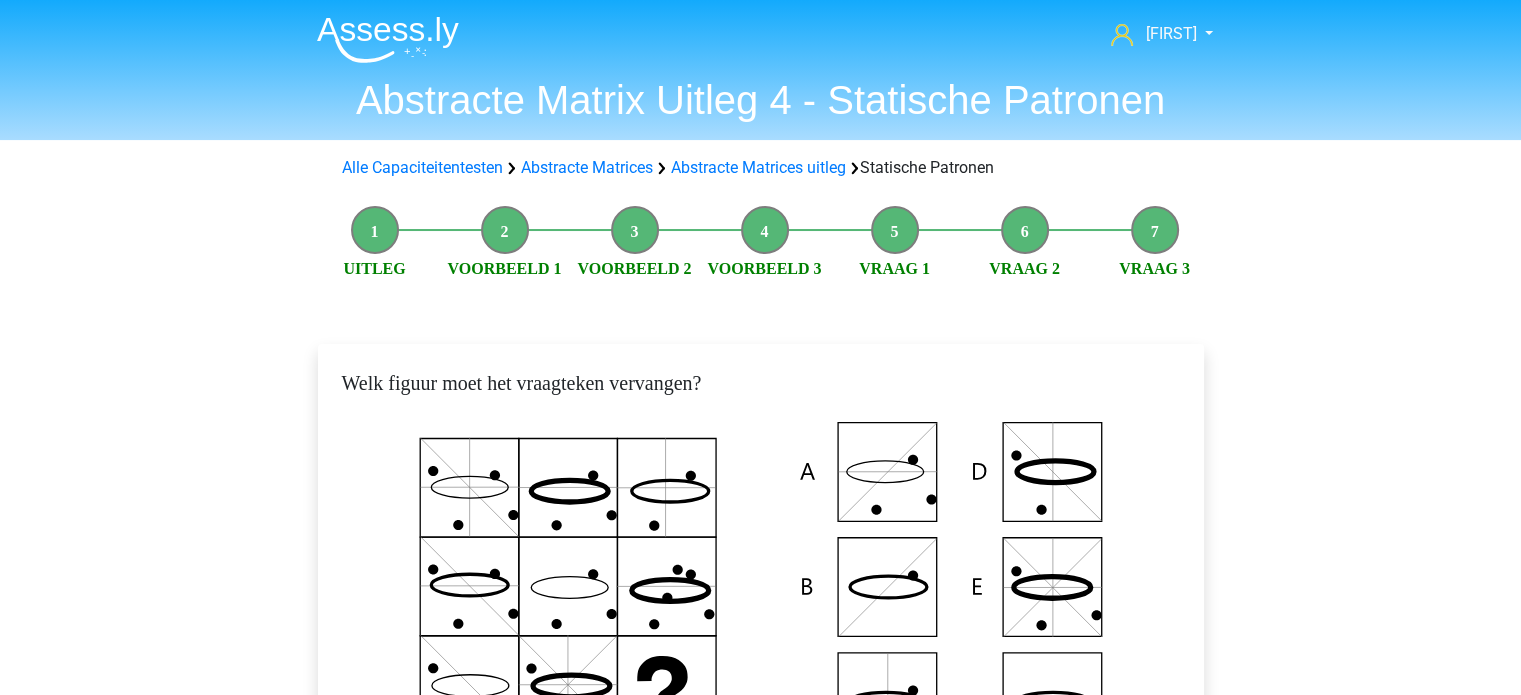 click on "Welk figuur moet het vraagteken vervangen?" at bounding box center [761, 723] 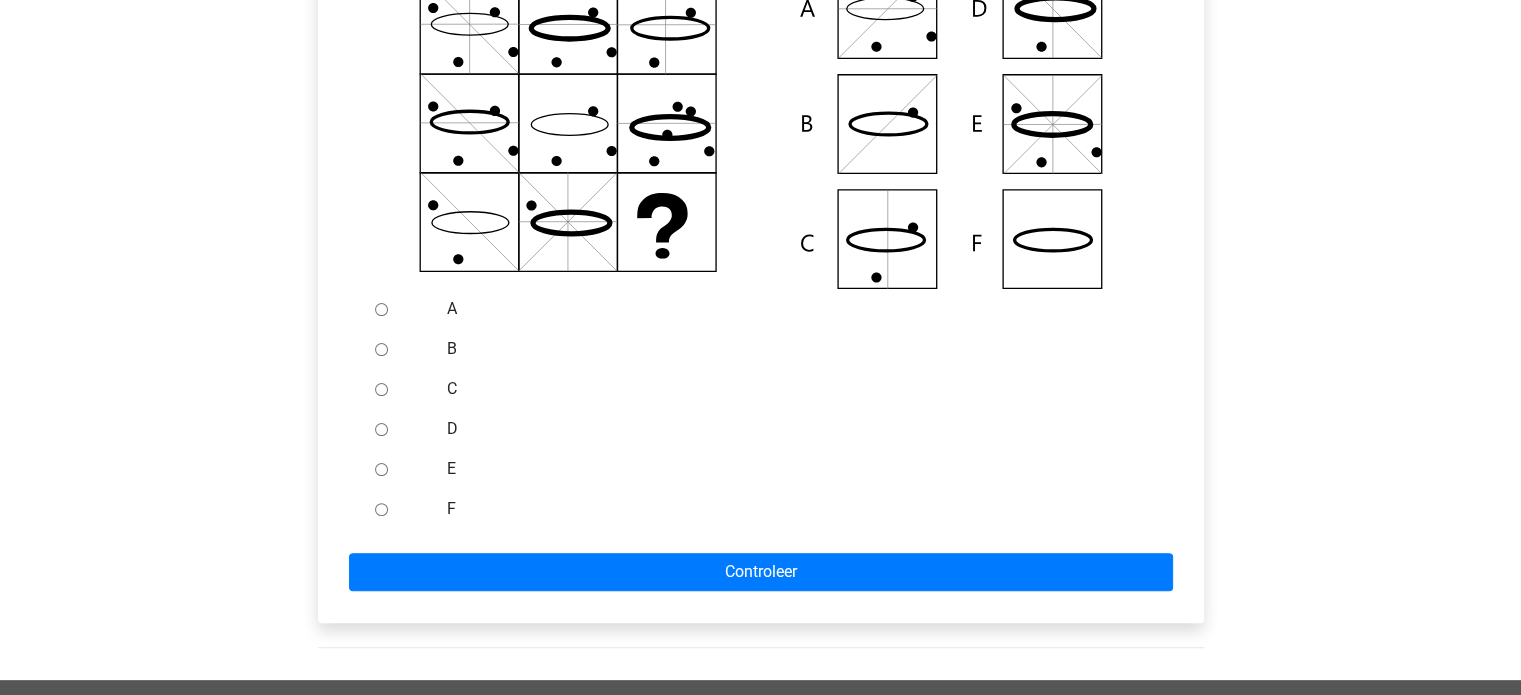 scroll, scrollTop: 464, scrollLeft: 0, axis: vertical 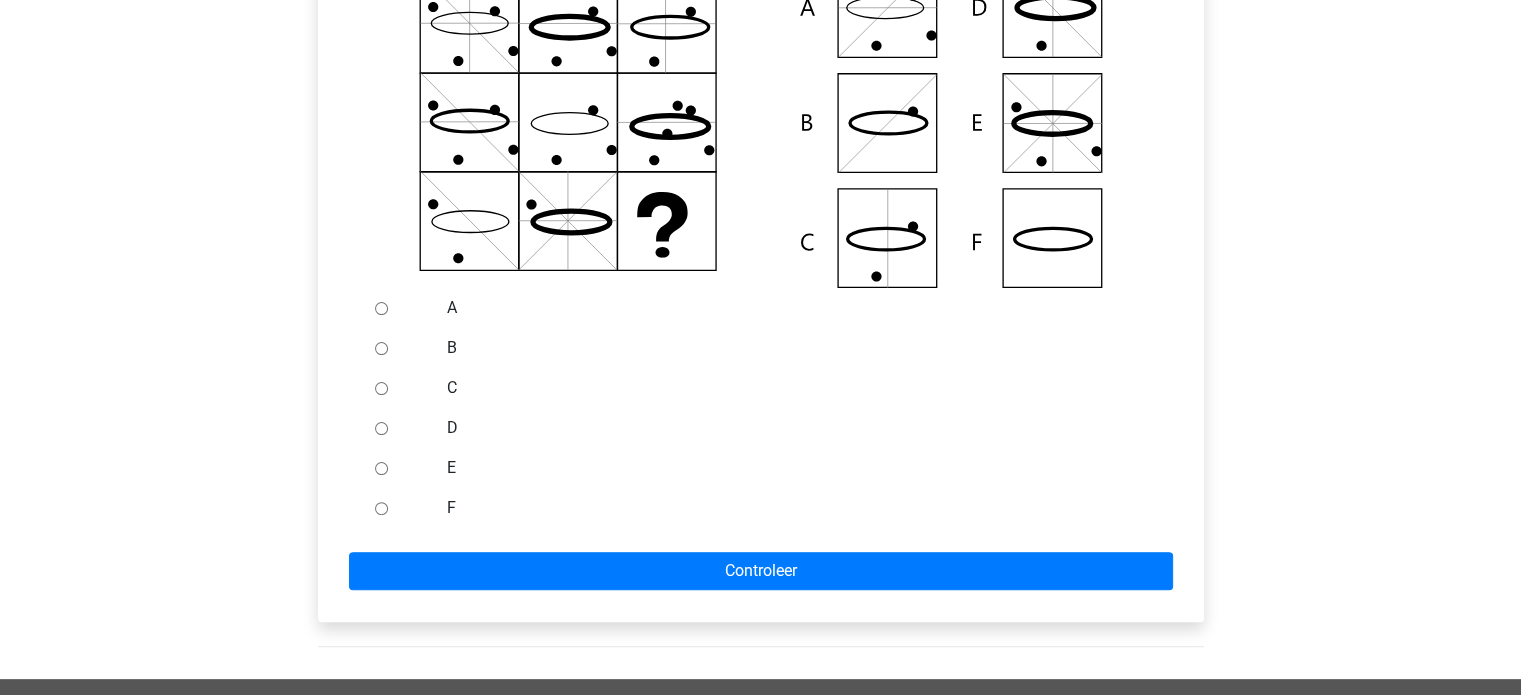 click on "D" at bounding box center (793, 428) 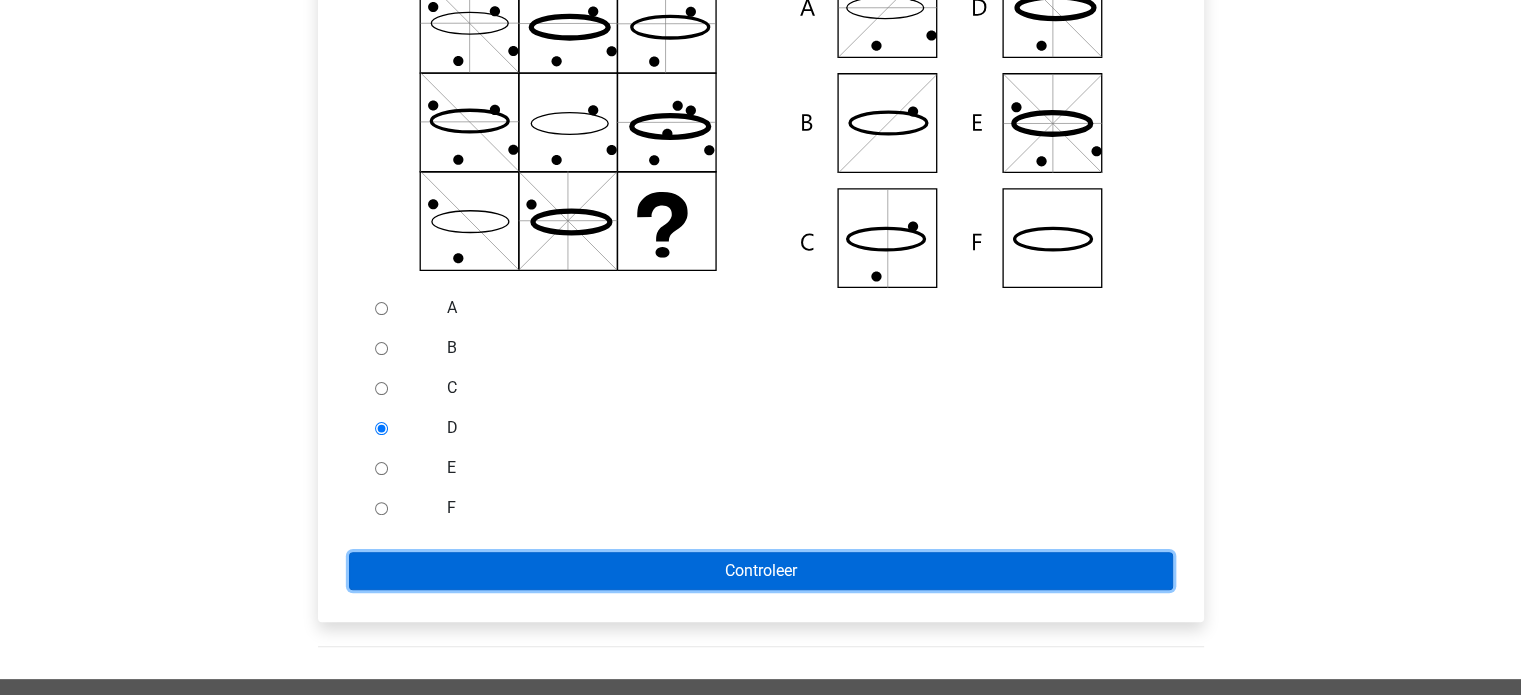click on "Controleer" at bounding box center [761, 571] 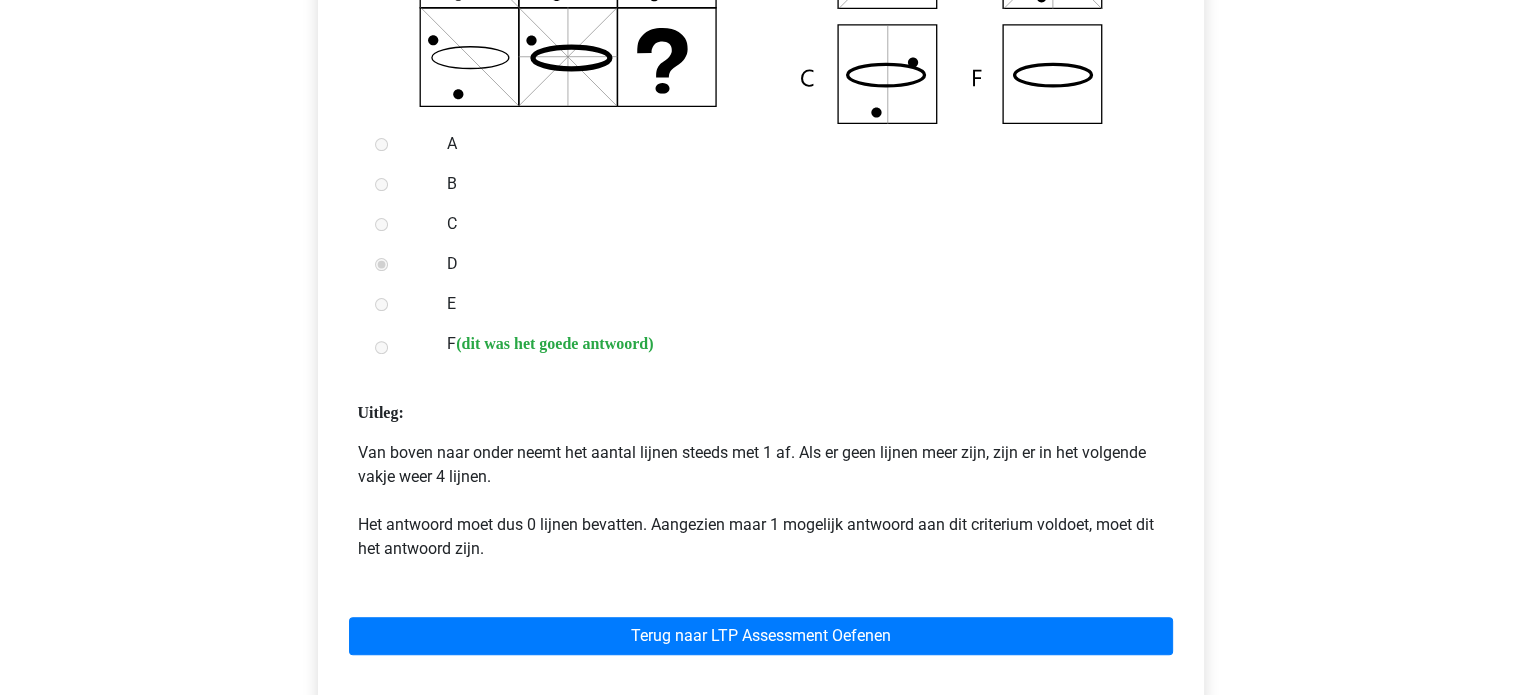 scroll, scrollTop: 628, scrollLeft: 0, axis: vertical 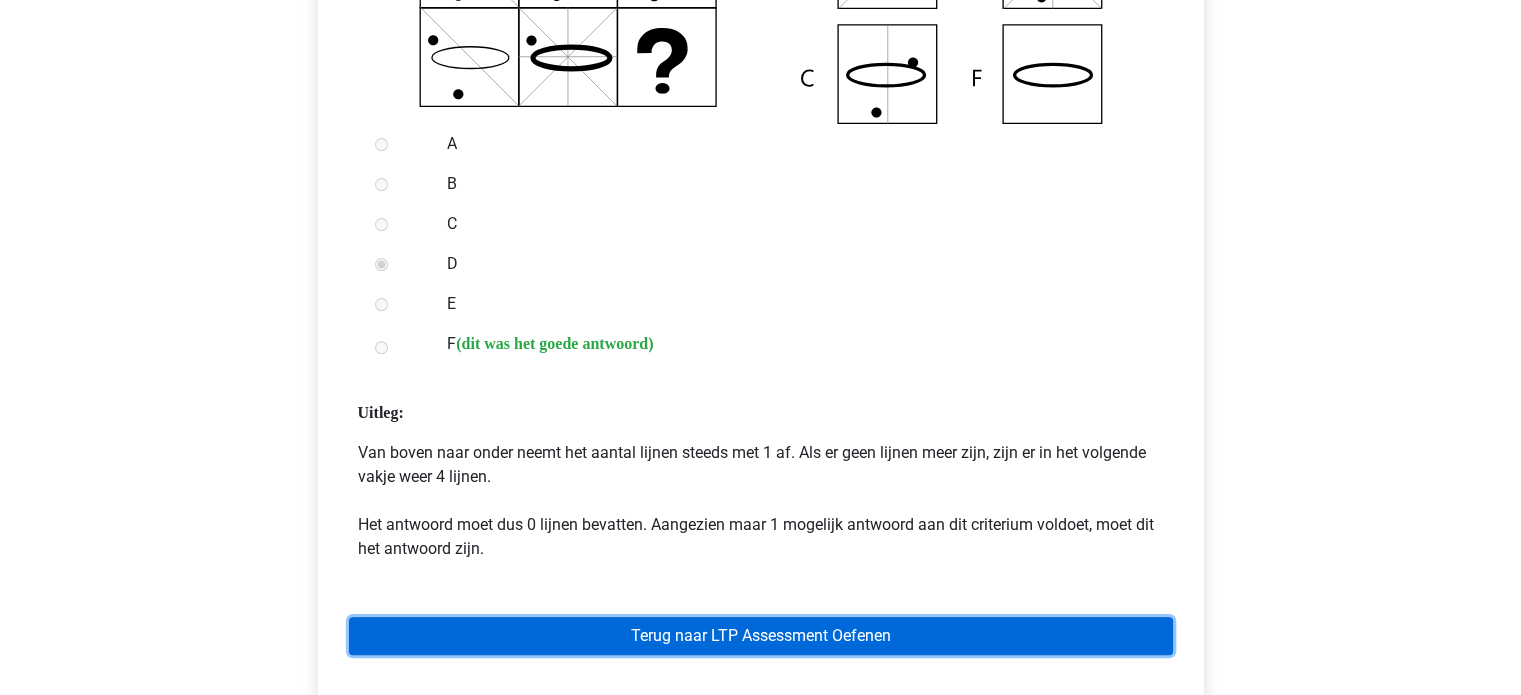 click on "Terug naar LTP Assessment Oefenen" at bounding box center (761, 636) 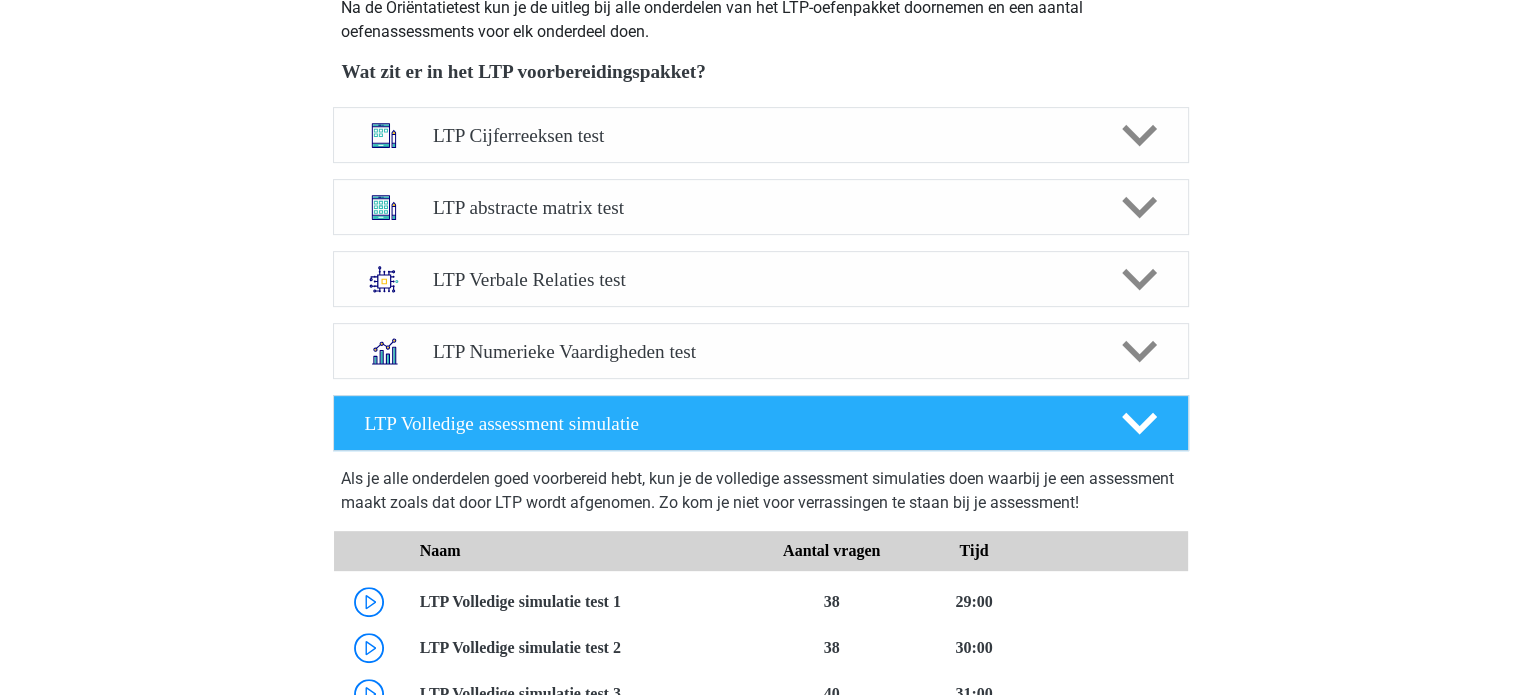 scroll, scrollTop: 744, scrollLeft: 0, axis: vertical 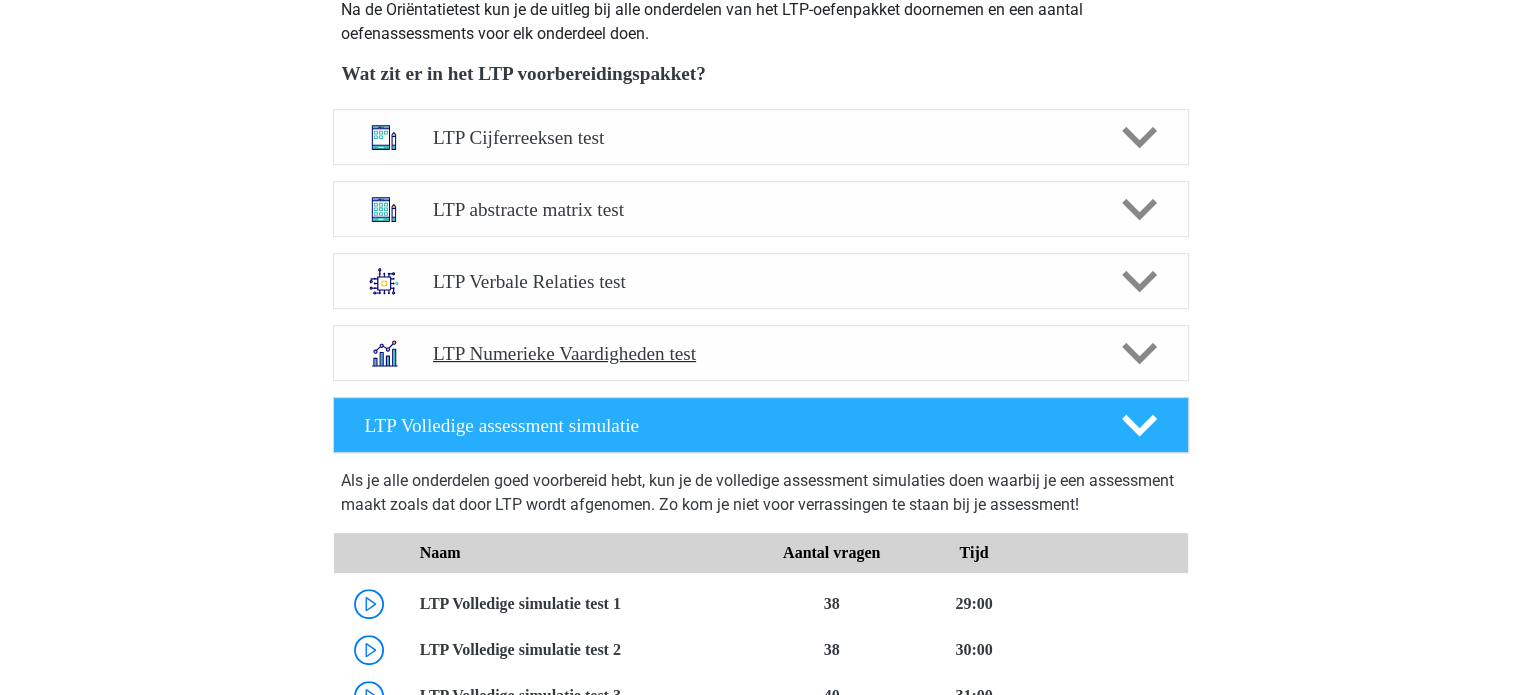 click on "LTP Numerieke Vaardigheden test" at bounding box center [761, 353] 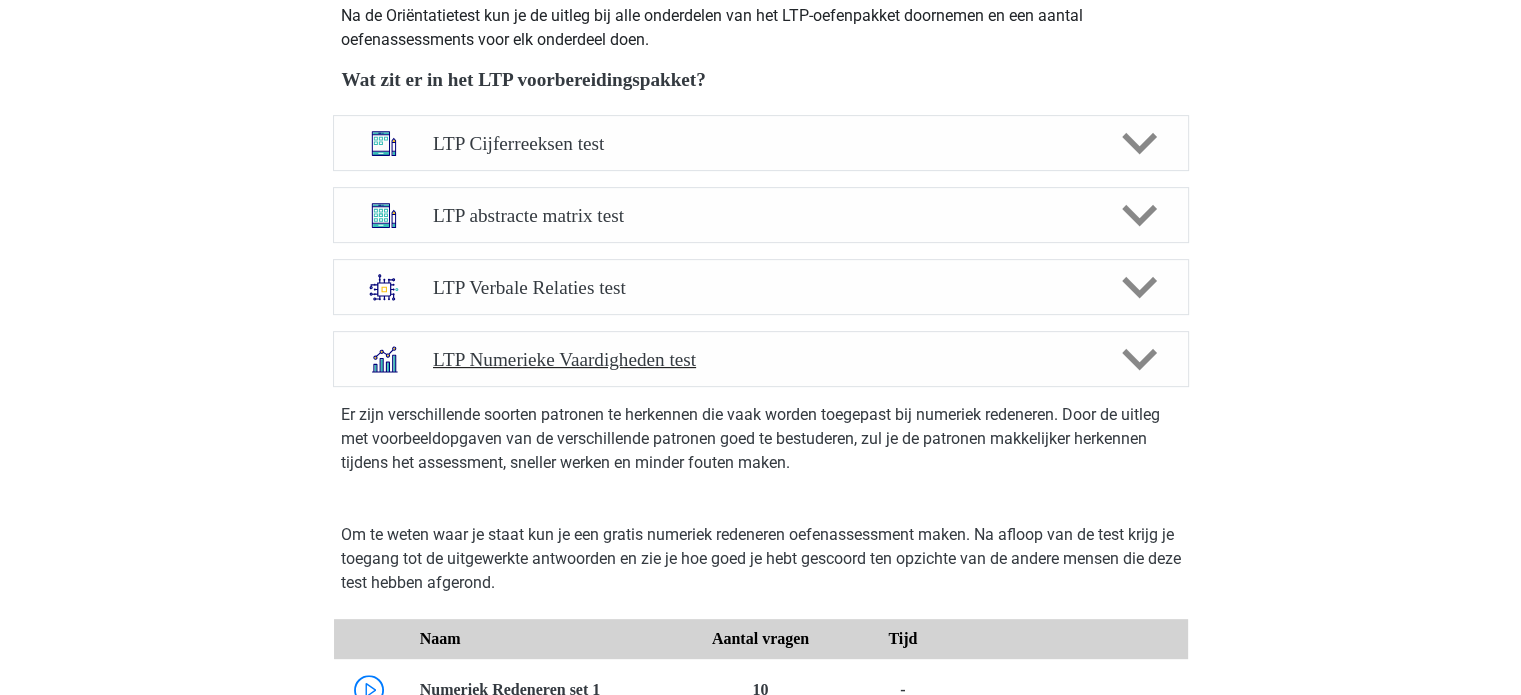 scroll, scrollTop: 740, scrollLeft: 0, axis: vertical 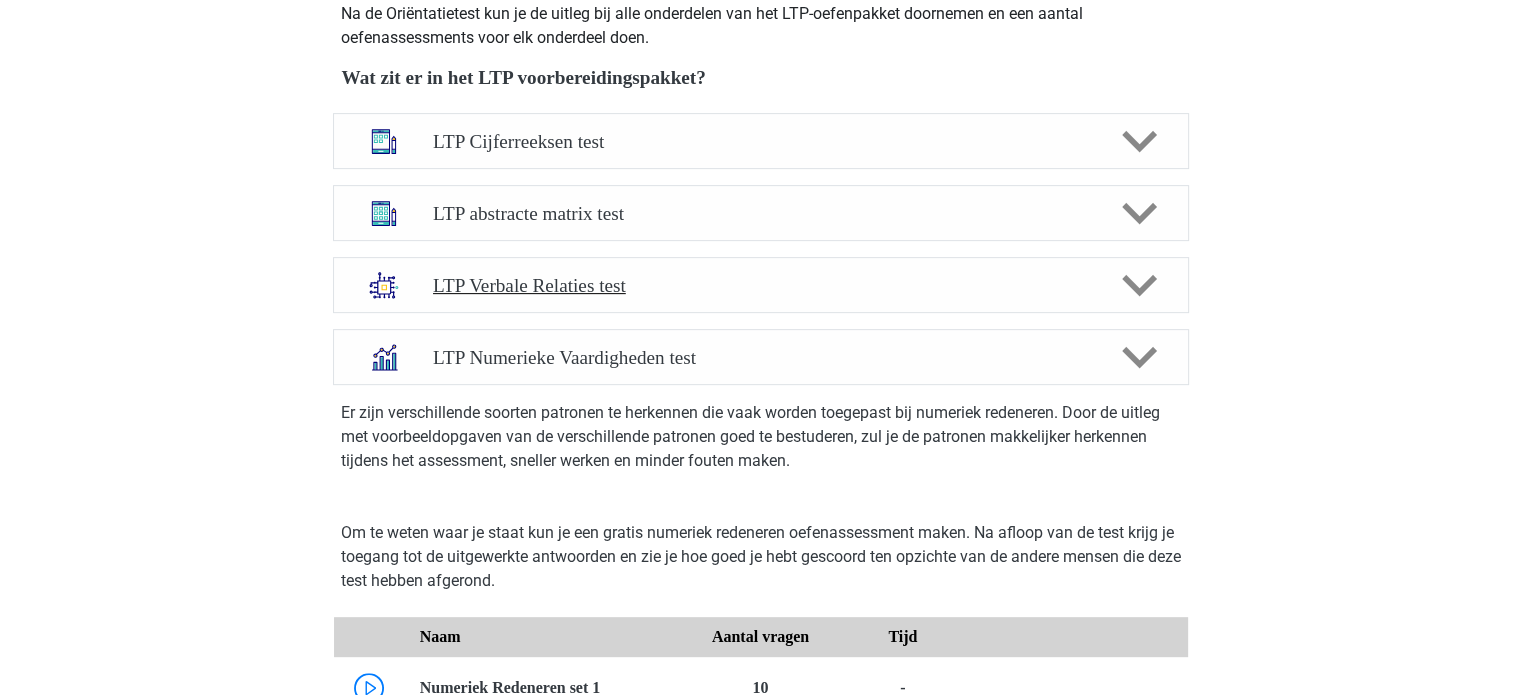 click on "LTP Verbale Relaties test" at bounding box center [760, 285] 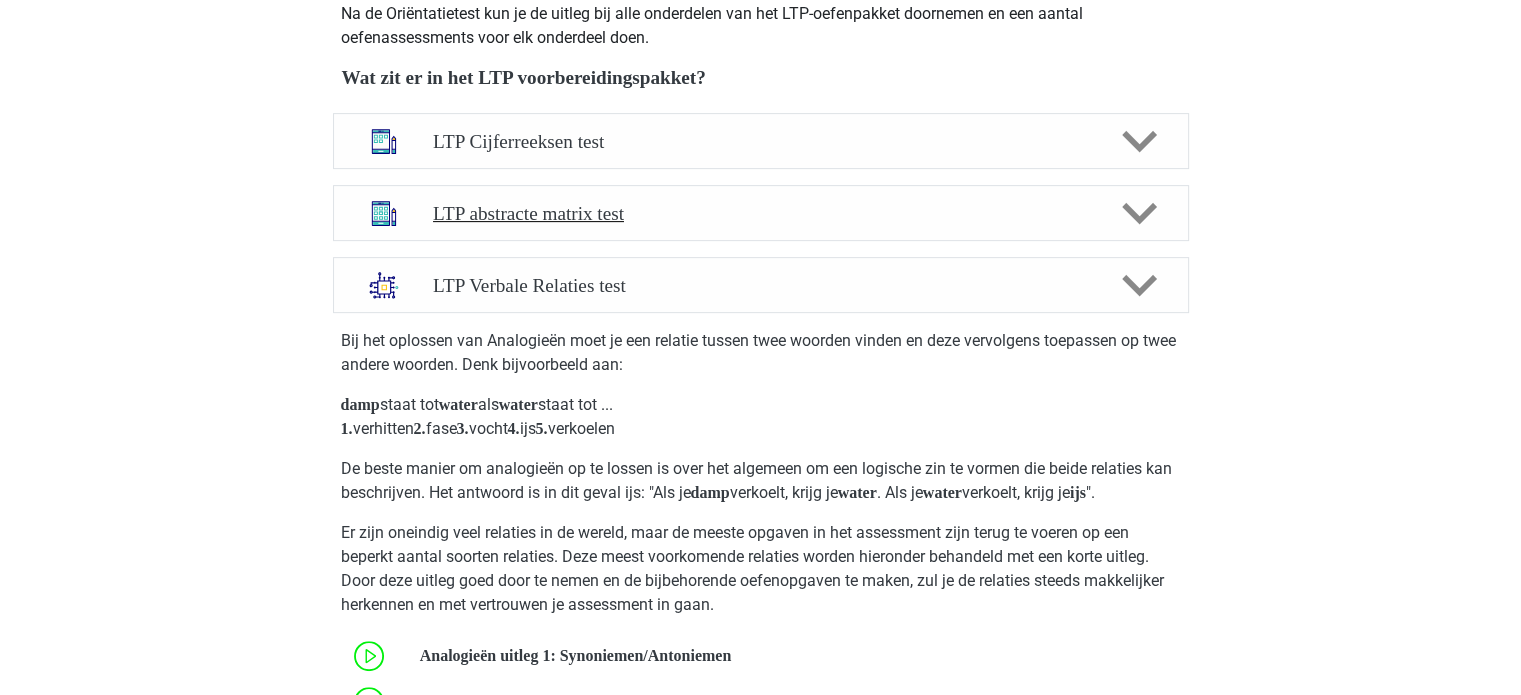 click on "LTP abstracte matrix test" at bounding box center [760, 213] 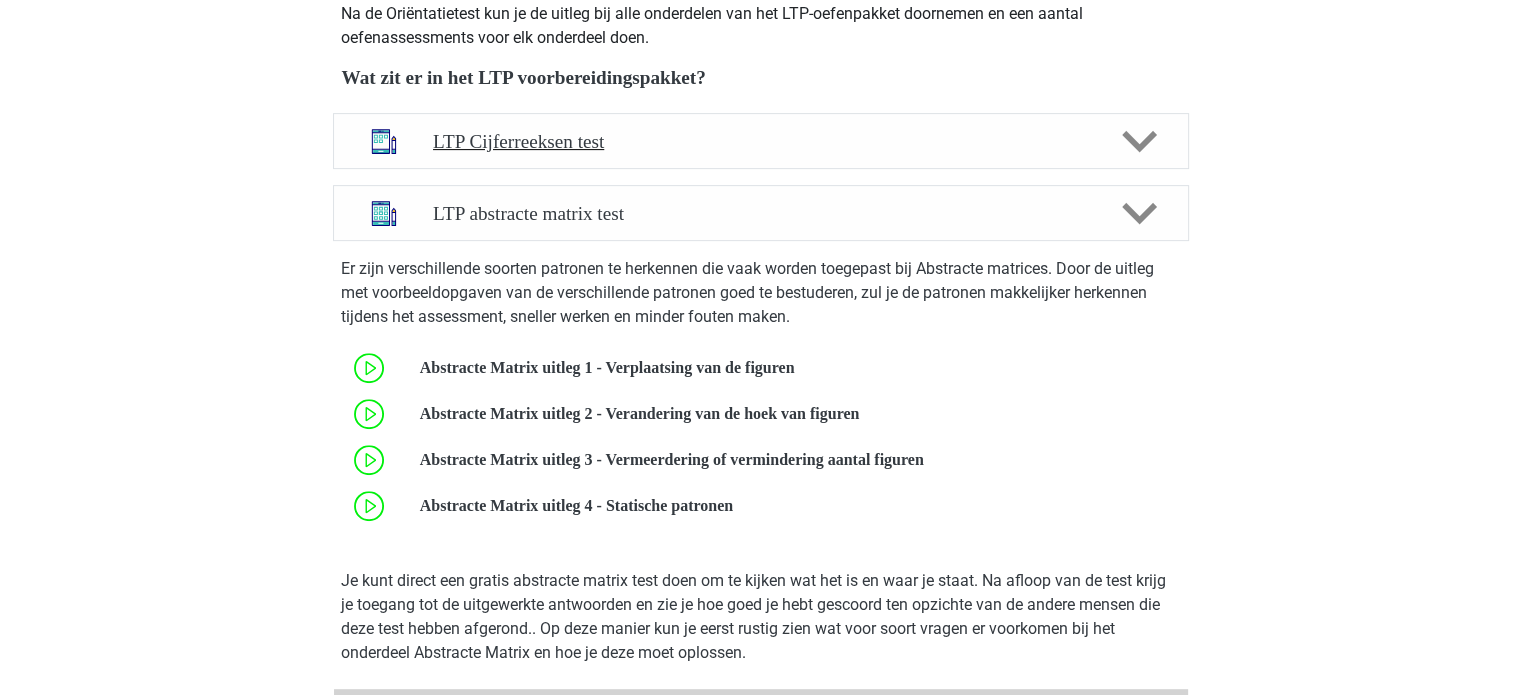 click on "LTP Cijferreeksen test" at bounding box center (760, 141) 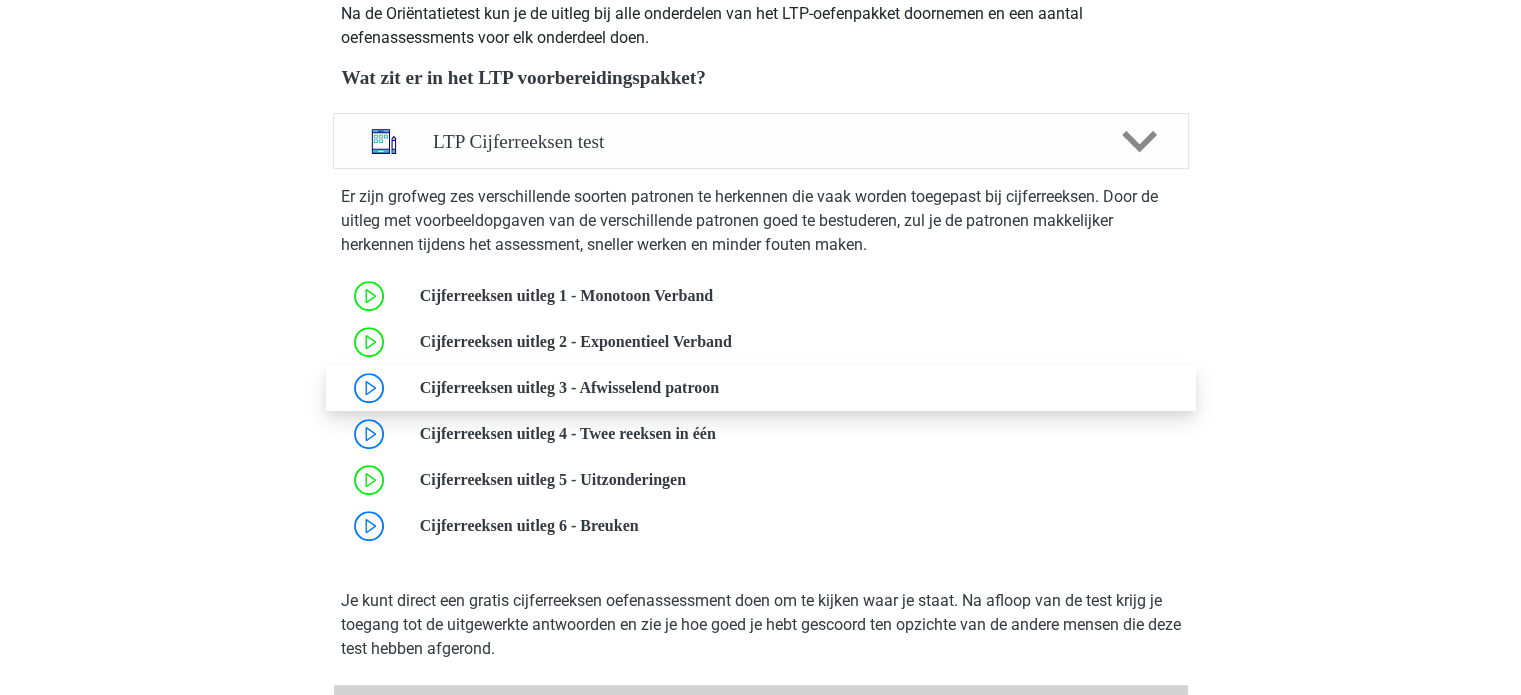 click at bounding box center [719, 387] 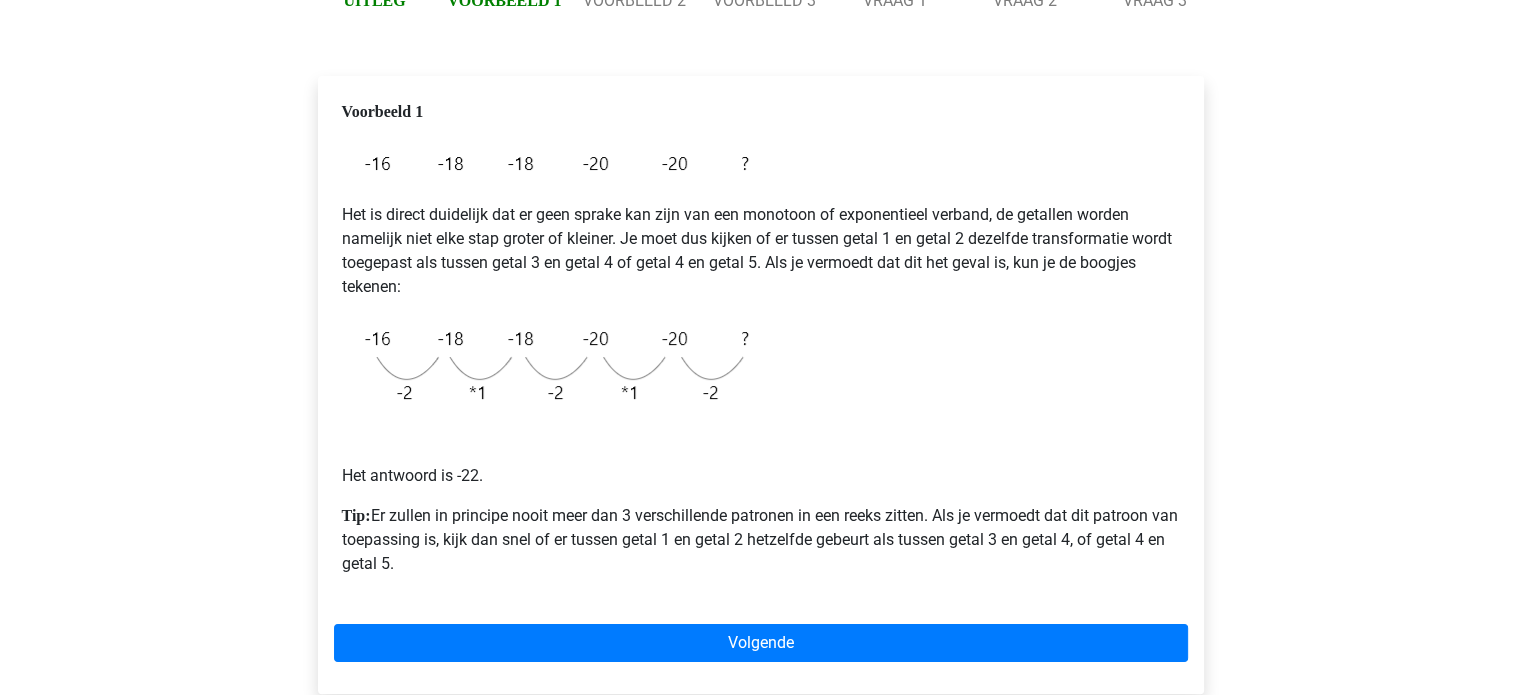 scroll, scrollTop: 270, scrollLeft: 0, axis: vertical 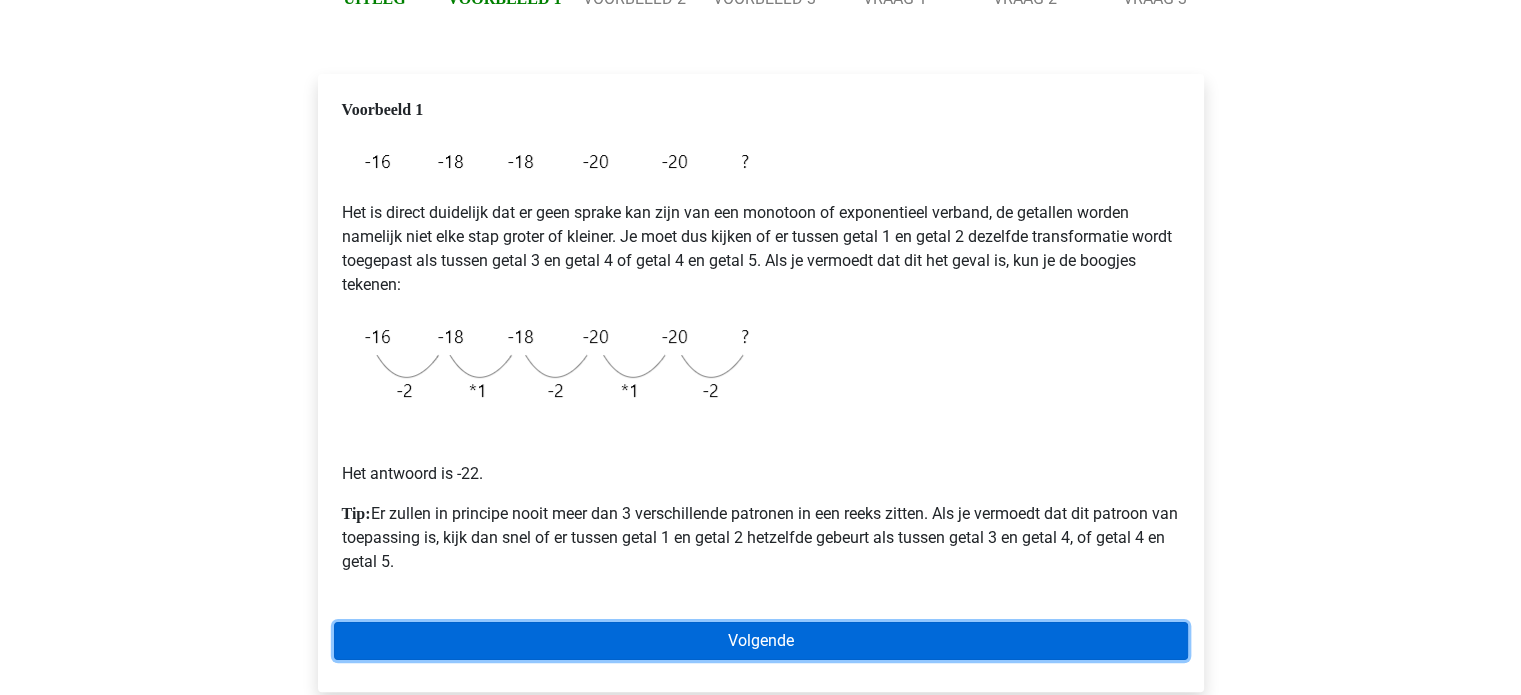 click on "Volgende" at bounding box center (761, 641) 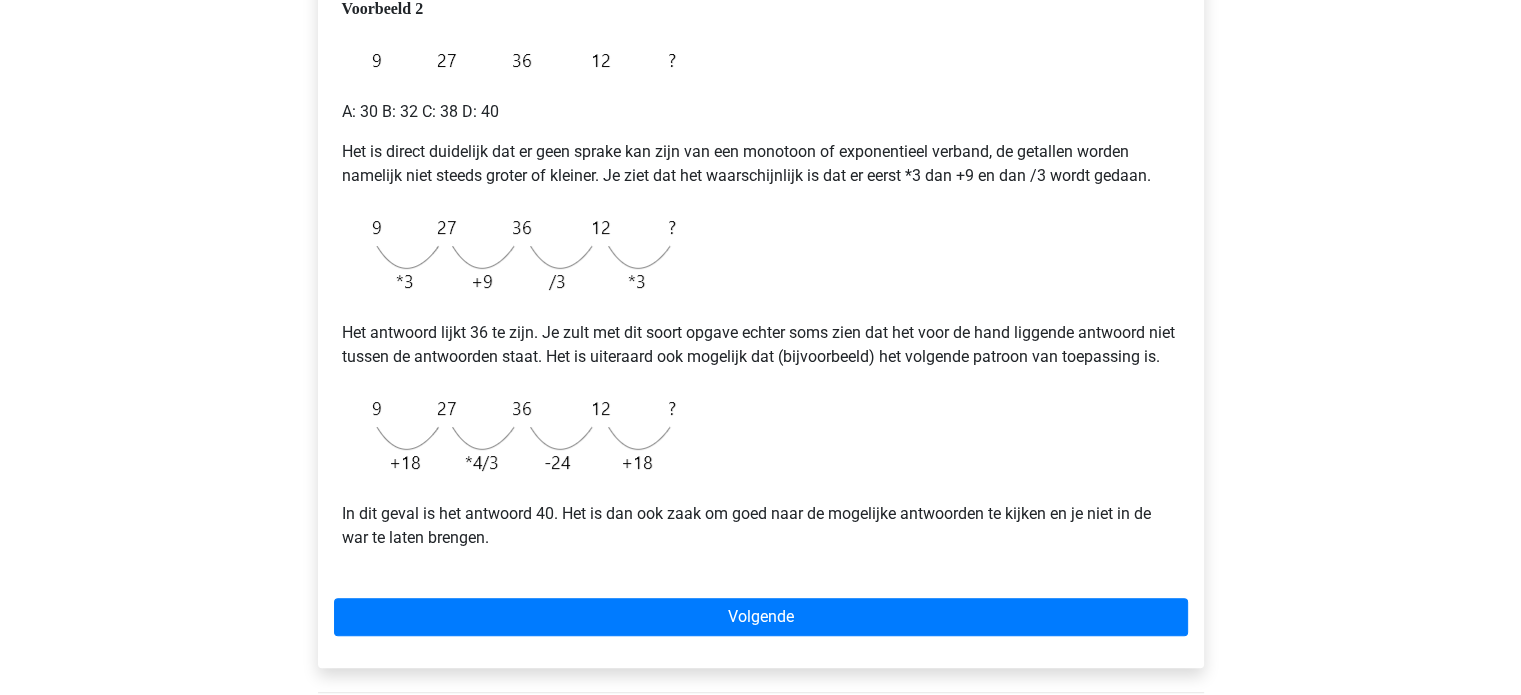 scroll, scrollTop: 370, scrollLeft: 0, axis: vertical 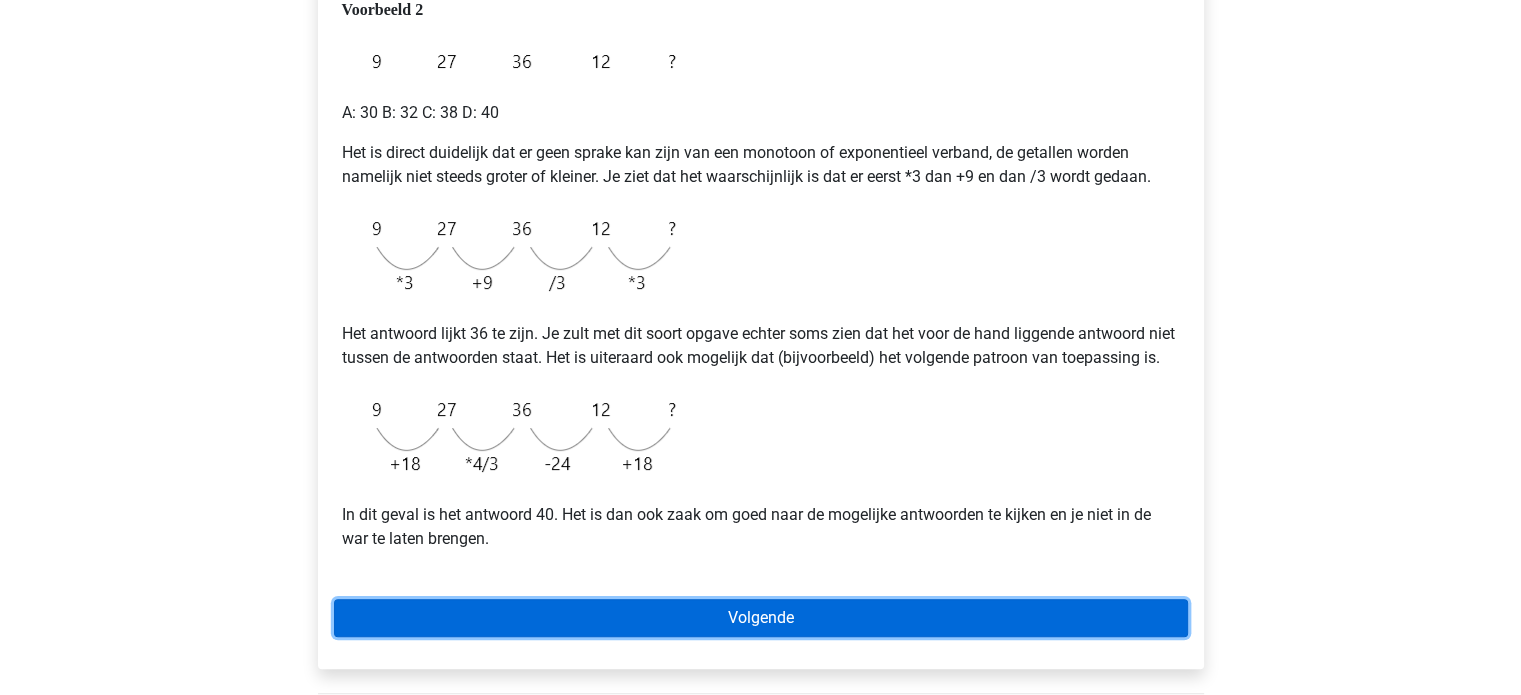 click on "Volgende" at bounding box center [761, 618] 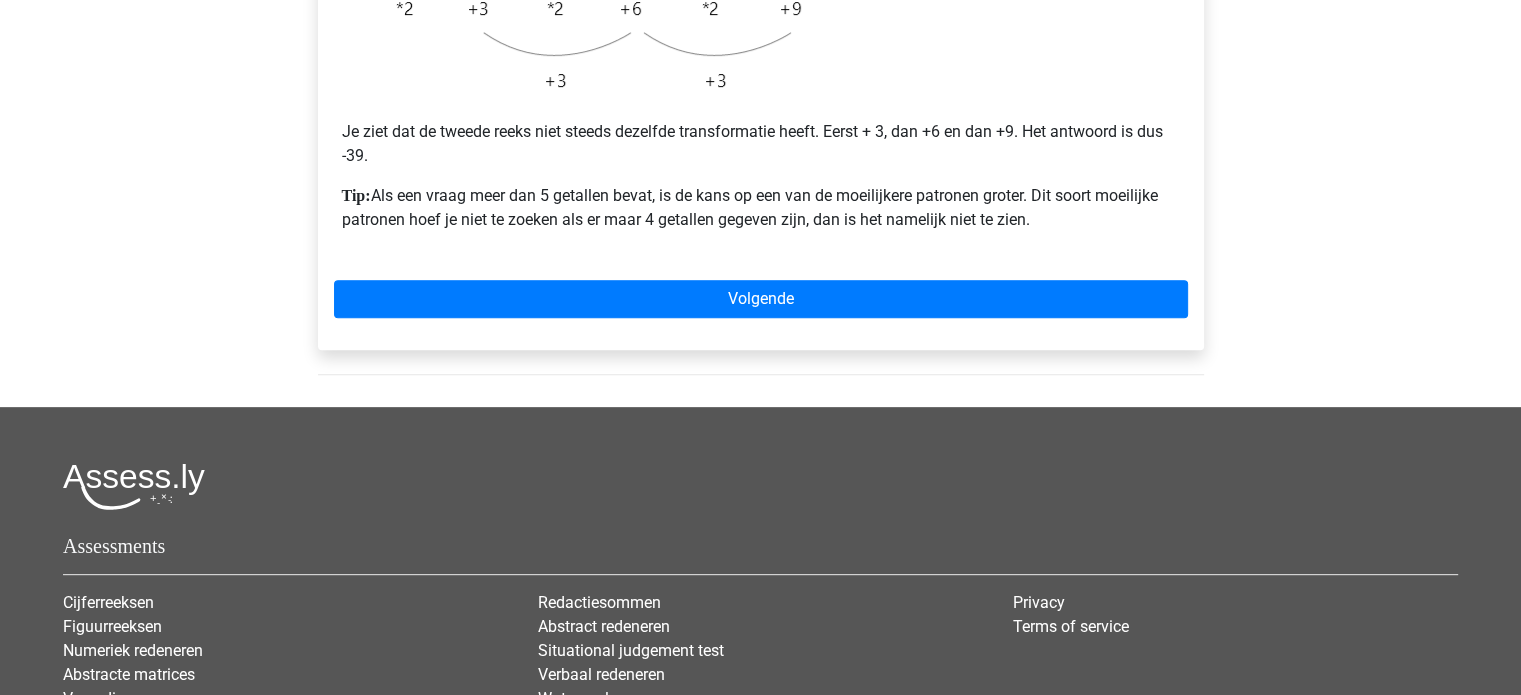 scroll, scrollTop: 750, scrollLeft: 0, axis: vertical 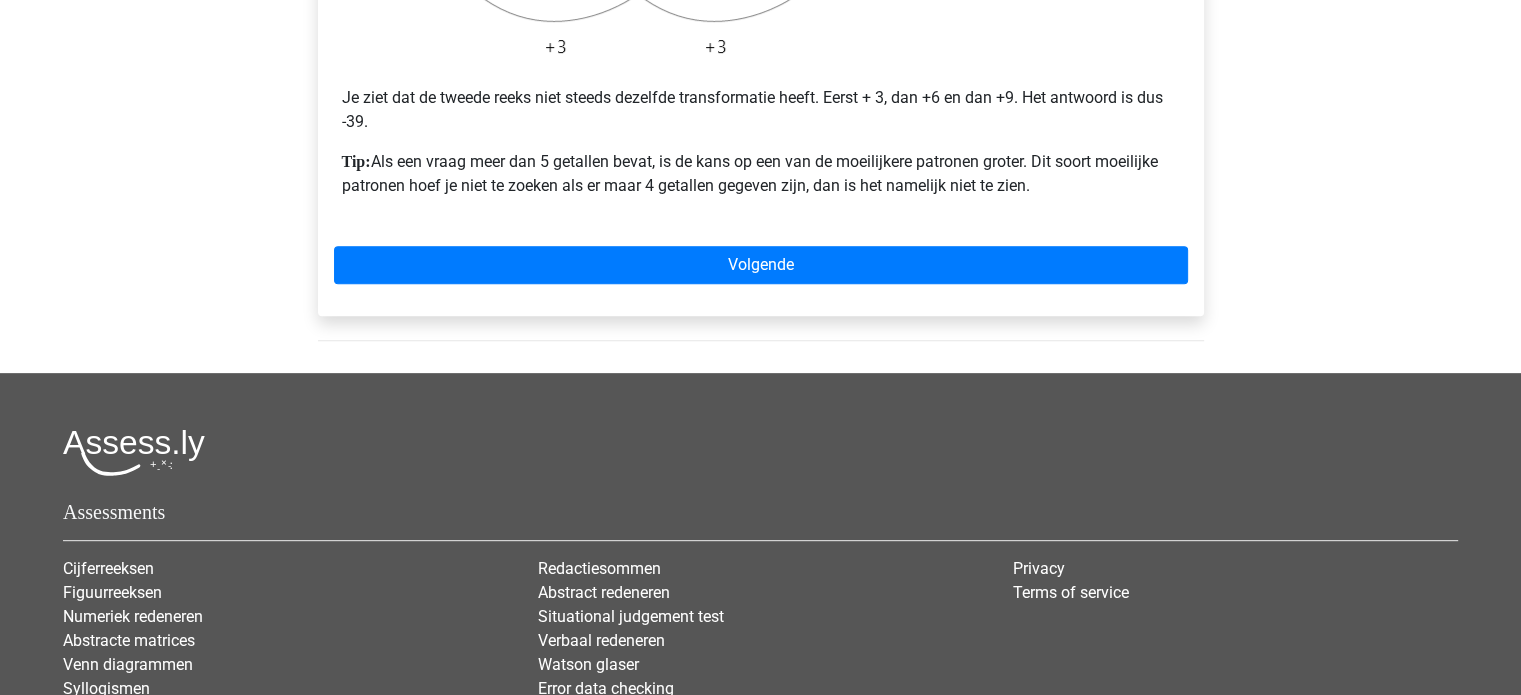 click on "Voorbeeld 3 Dit is een moeilijk voorbeeld. Het is direct duidelijk dat er geen sprake kan zijn van een monotoon of exponentieel verband, de getallen worden namelijk niet steeds groter of kleiner. Je moet dus kijken of er tussen getal 1 en getal 2 dezelfde transformatie wordt toegepast als tussen getal 3 en getal 4 of getal 4 en getal 5. Dit is het geval, er wordt telkens met 2 vermenigvuldigd. Het andere patroon is moeilijker te vinden. Aangezien de stap van -18 tot -15 in principe geen vermenigvuldiging zal zijn, is het duidelijk dat voor het andere patroon de optelboogjes getekend moeten worden Je ziet dat de tweede reeks niet steeds dezelfde transformatie heeft. Eerst + 3, dan +6 en dan +9. Het antwoord is dus -39. Tip:
Volgende" at bounding box center [761, -45] 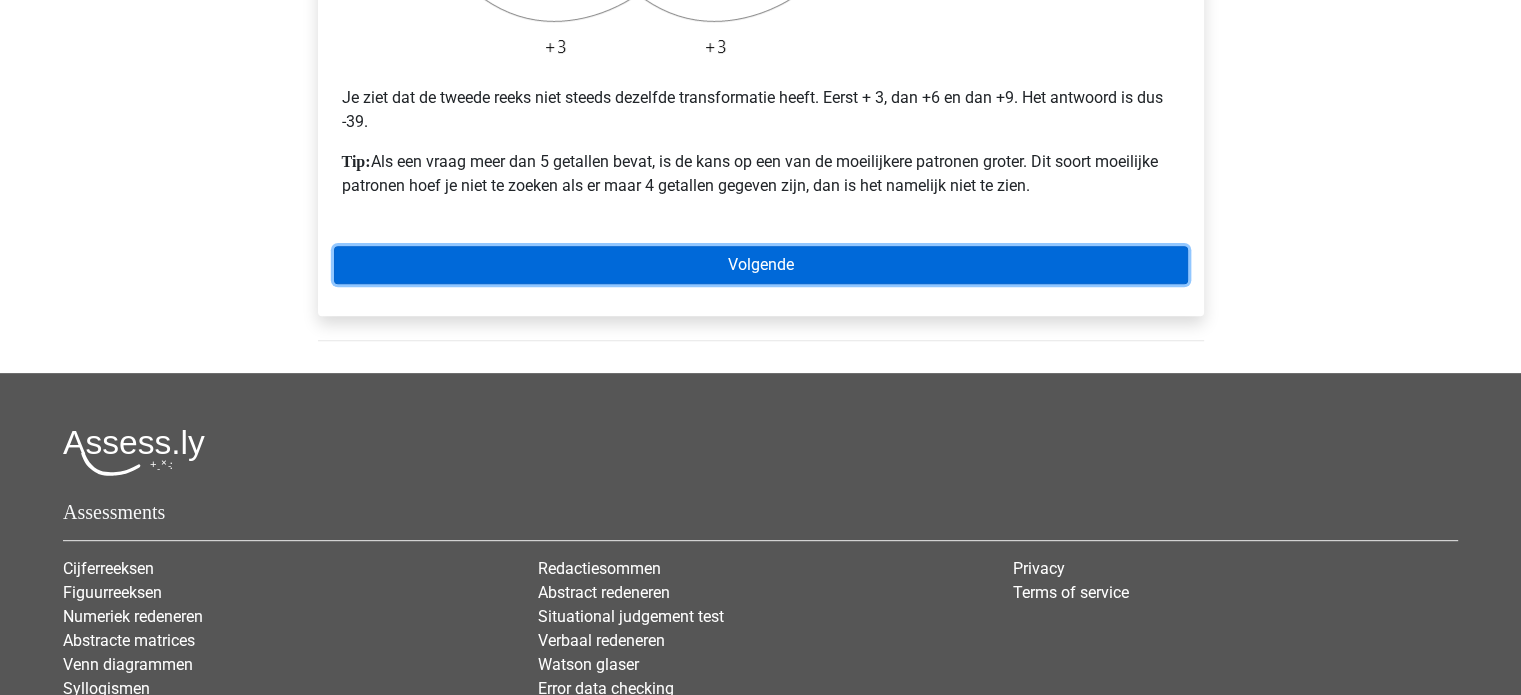 click on "Volgende" at bounding box center [761, 265] 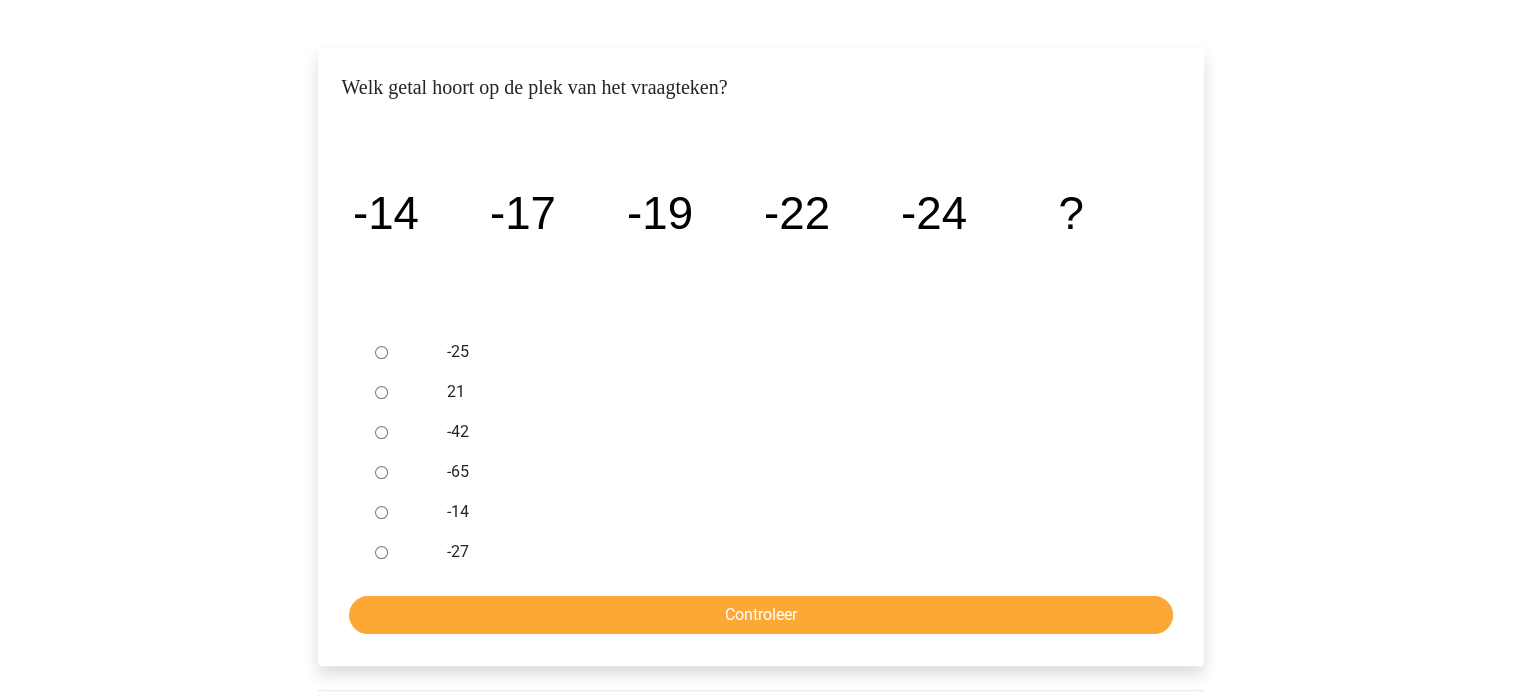 scroll, scrollTop: 298, scrollLeft: 0, axis: vertical 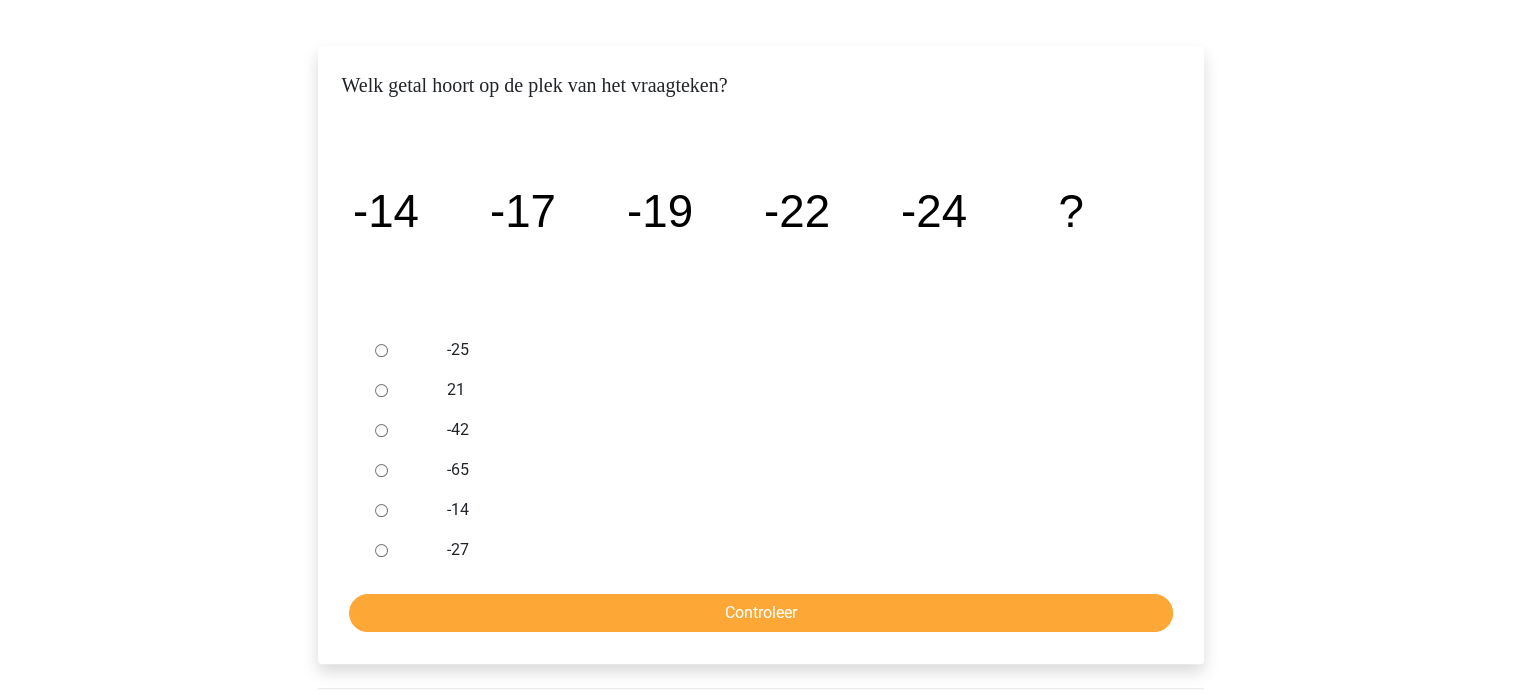 click on "-27" at bounding box center (793, 550) 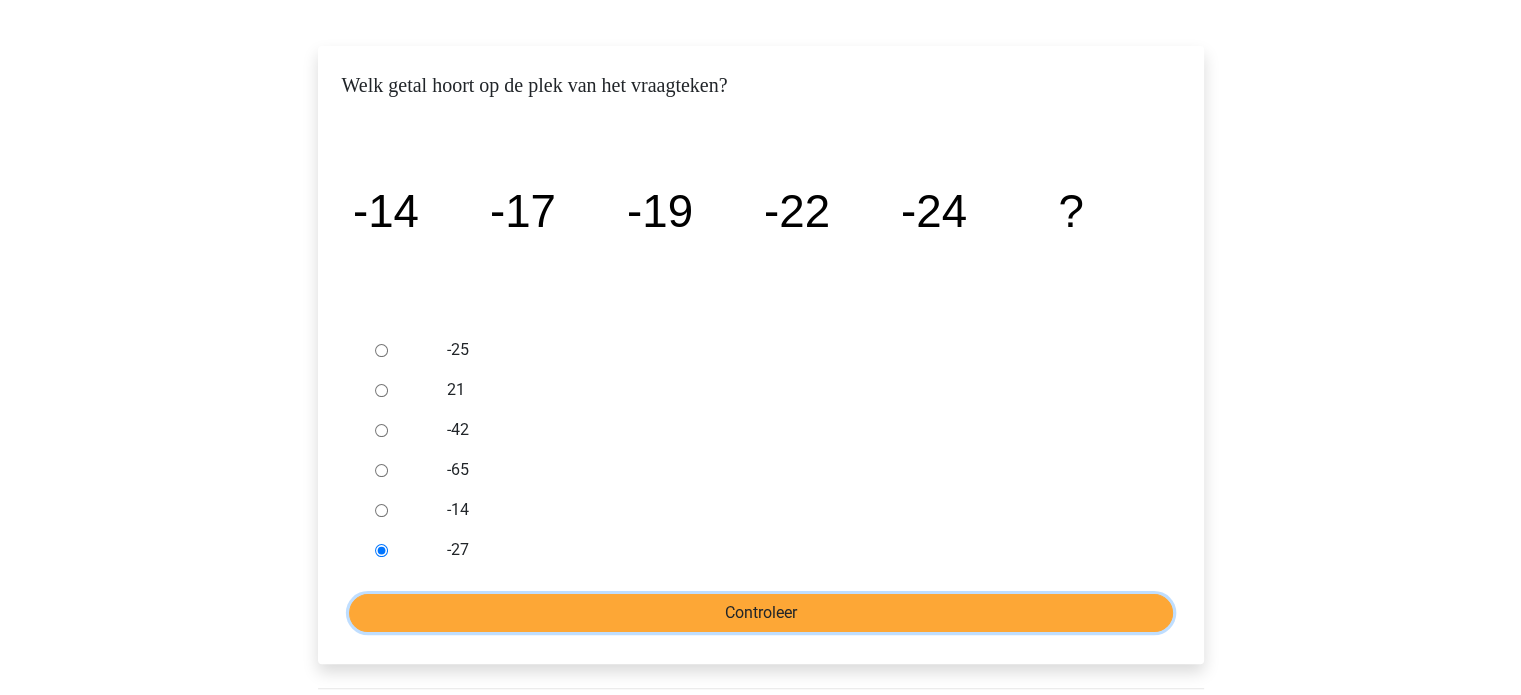 click on "Controleer" at bounding box center (761, 613) 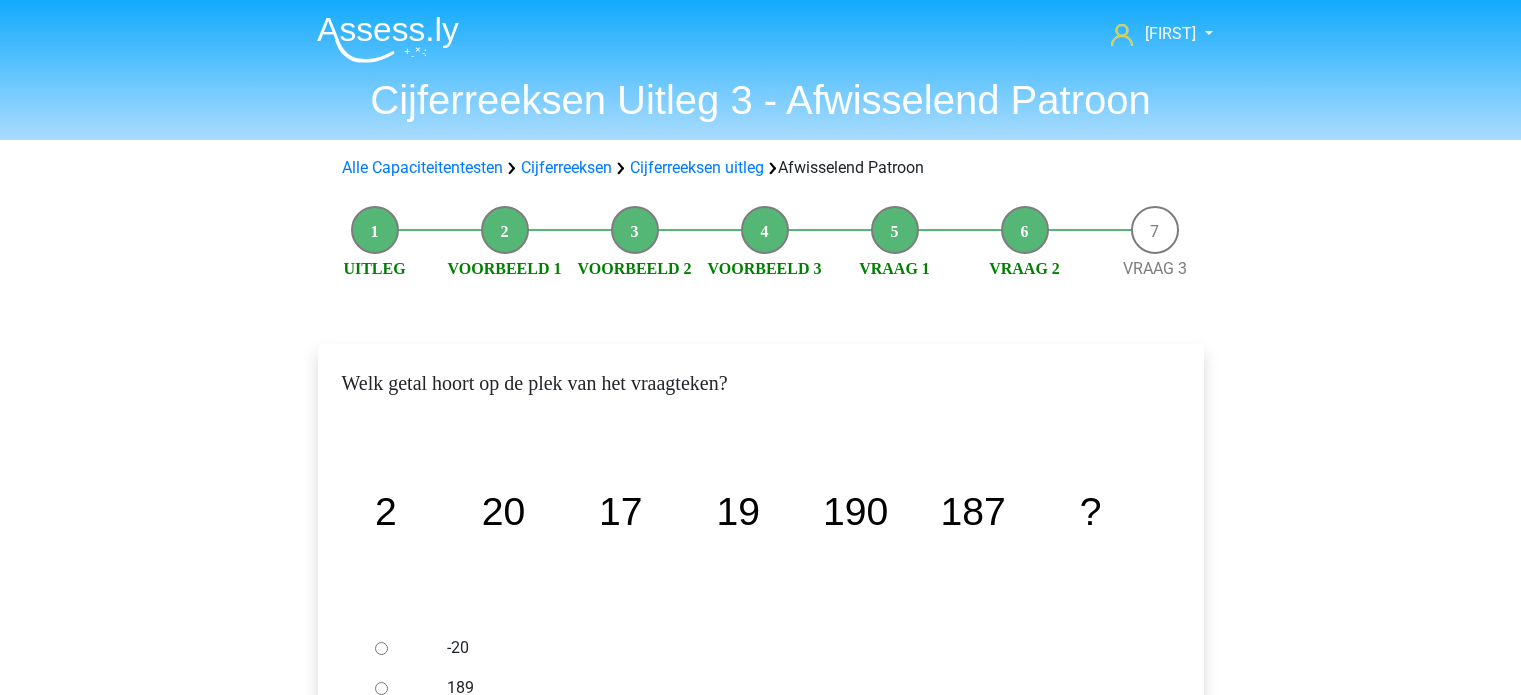 scroll, scrollTop: 350, scrollLeft: 0, axis: vertical 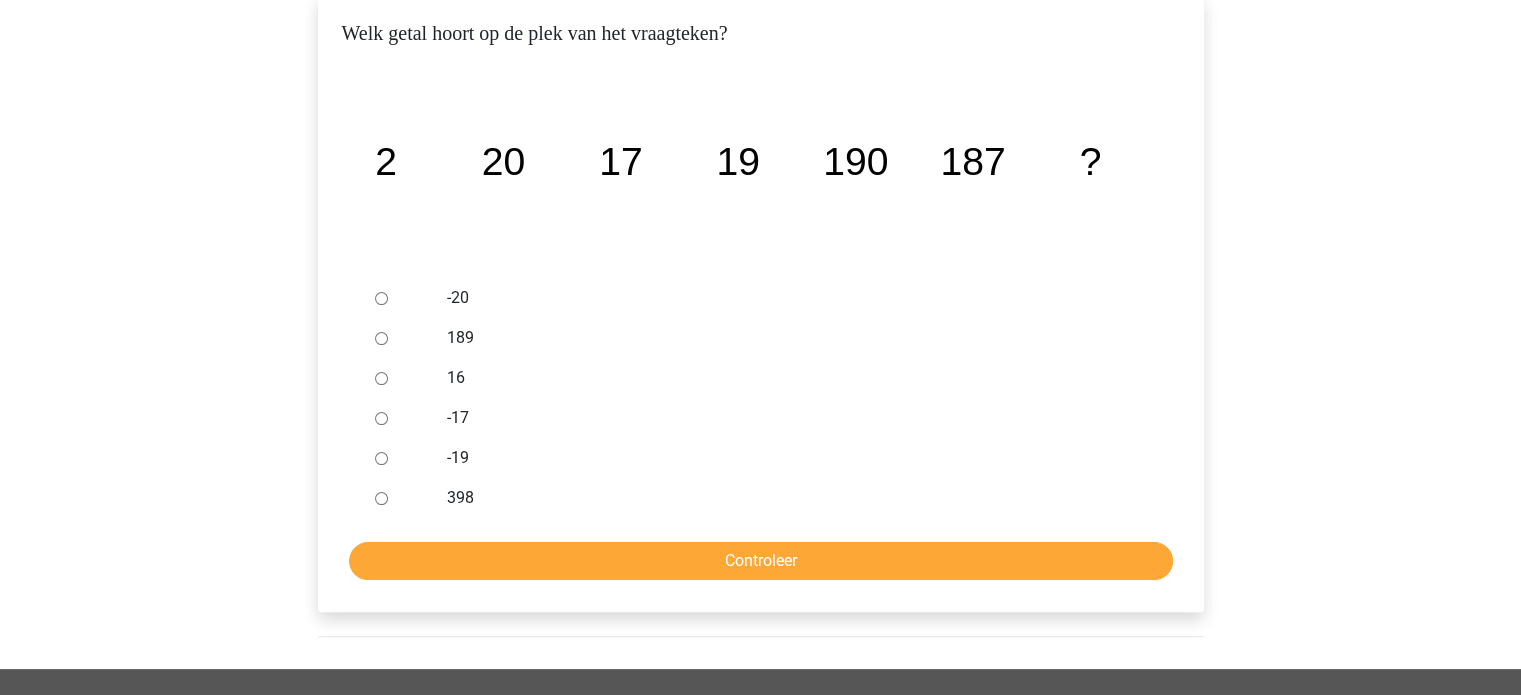 click on "189" at bounding box center [793, 338] 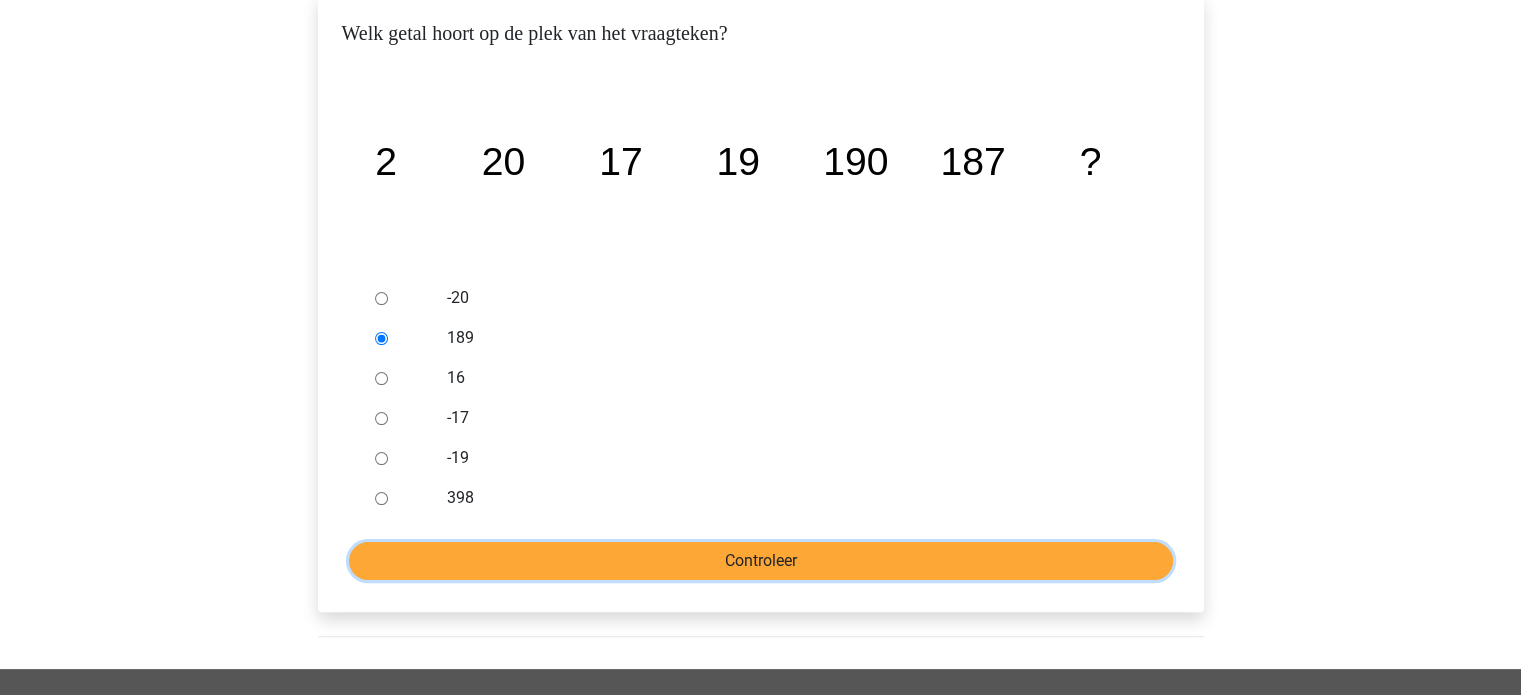 click on "Controleer" at bounding box center [761, 561] 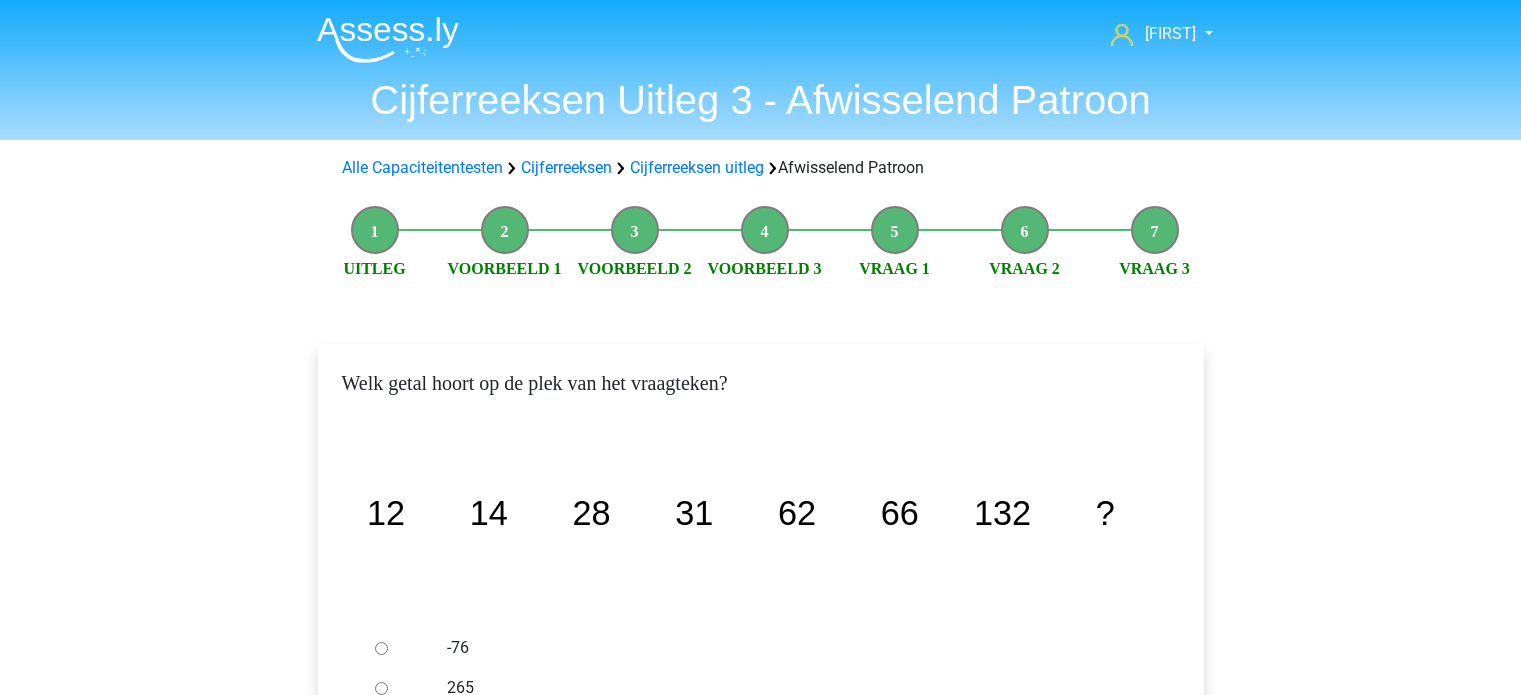 scroll, scrollTop: 302, scrollLeft: 0, axis: vertical 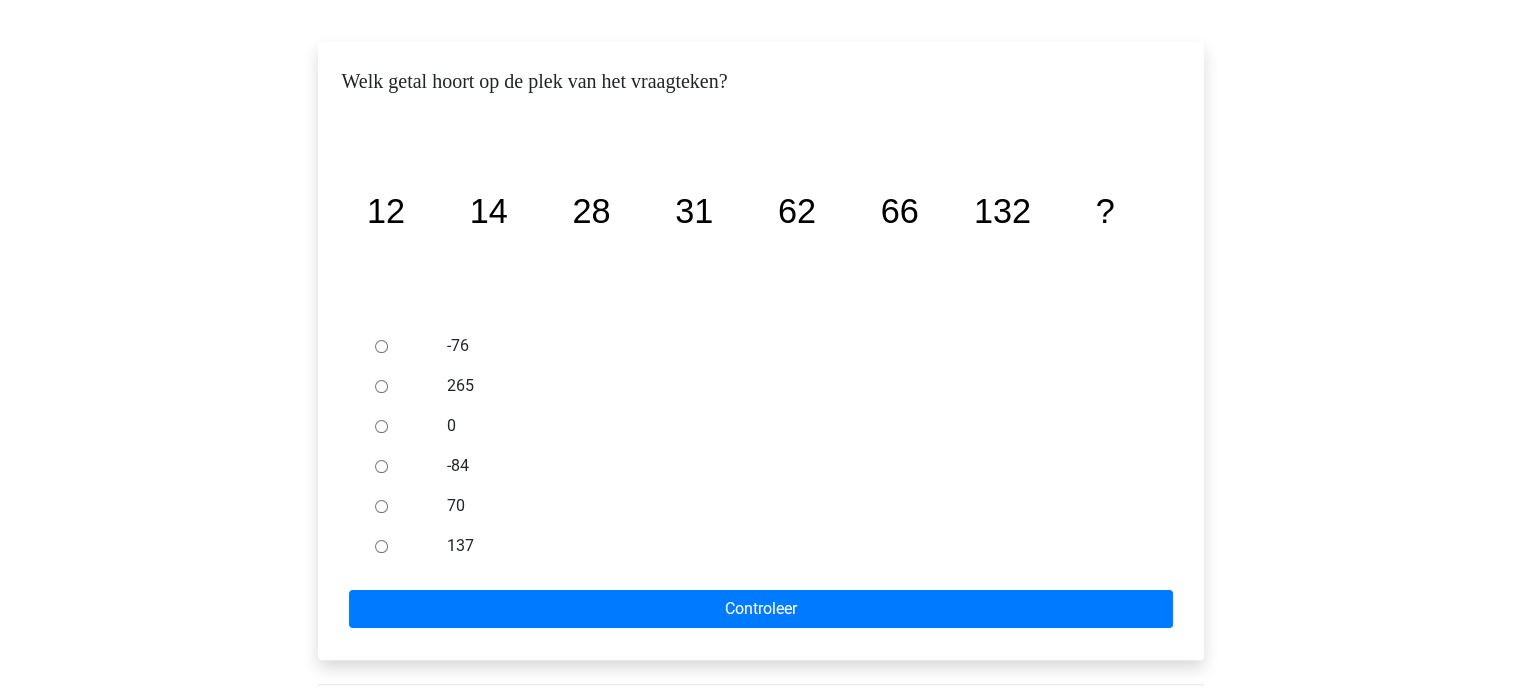 click on "137" at bounding box center (793, 546) 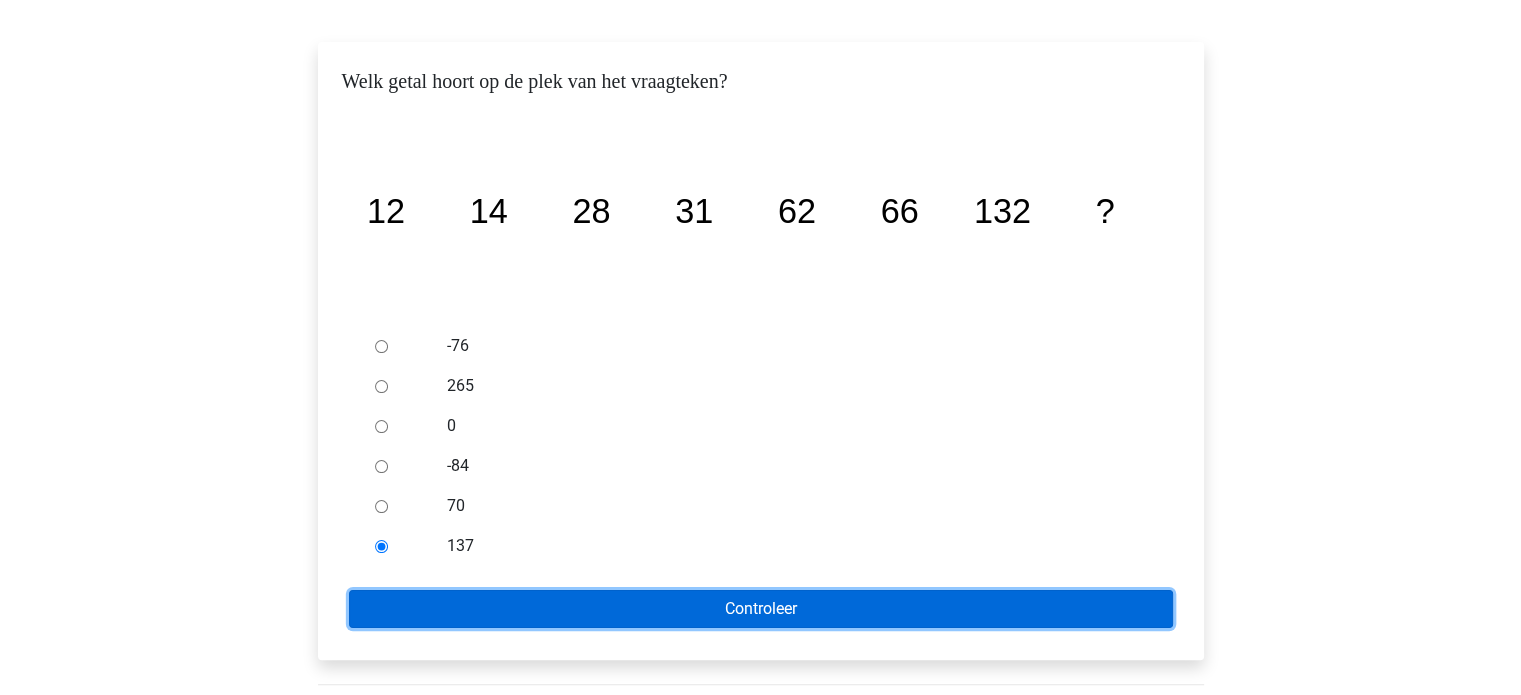 click on "Controleer" at bounding box center (761, 609) 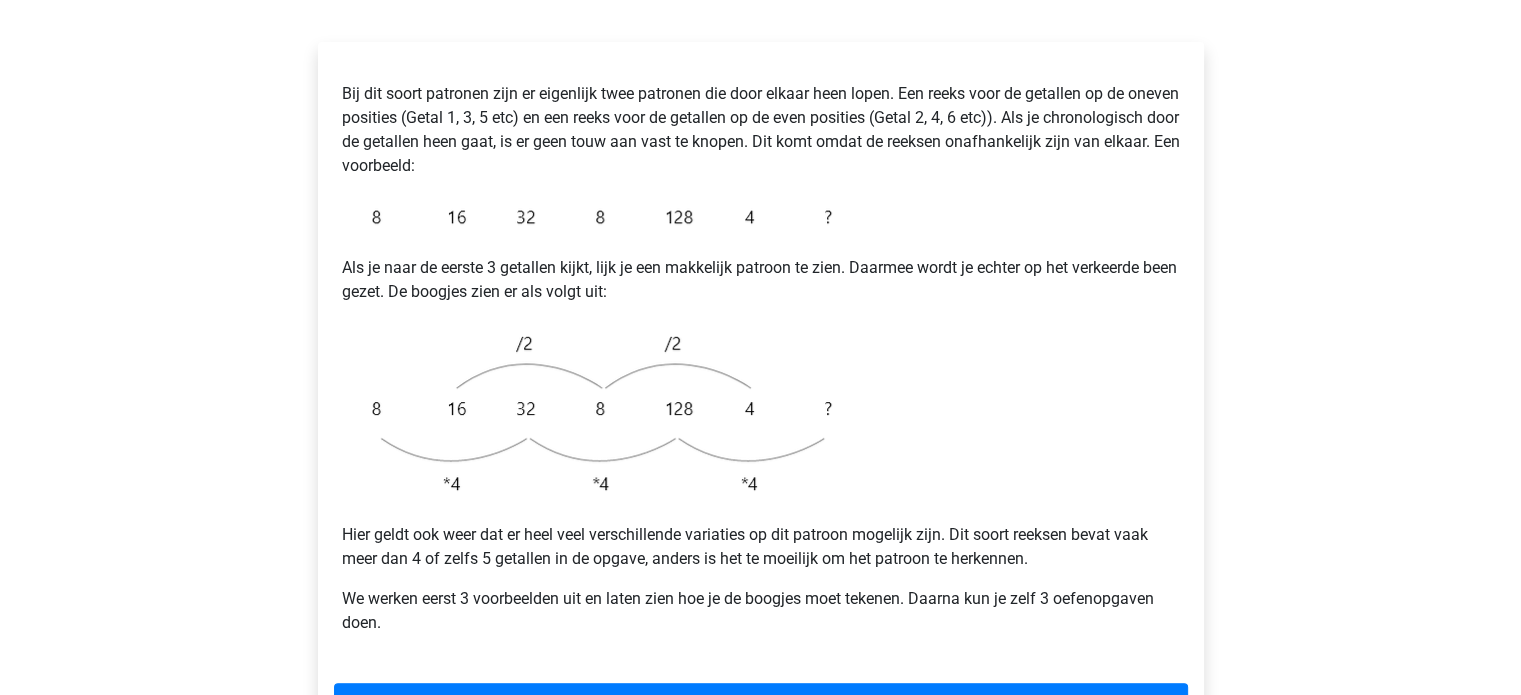 scroll, scrollTop: 451, scrollLeft: 0, axis: vertical 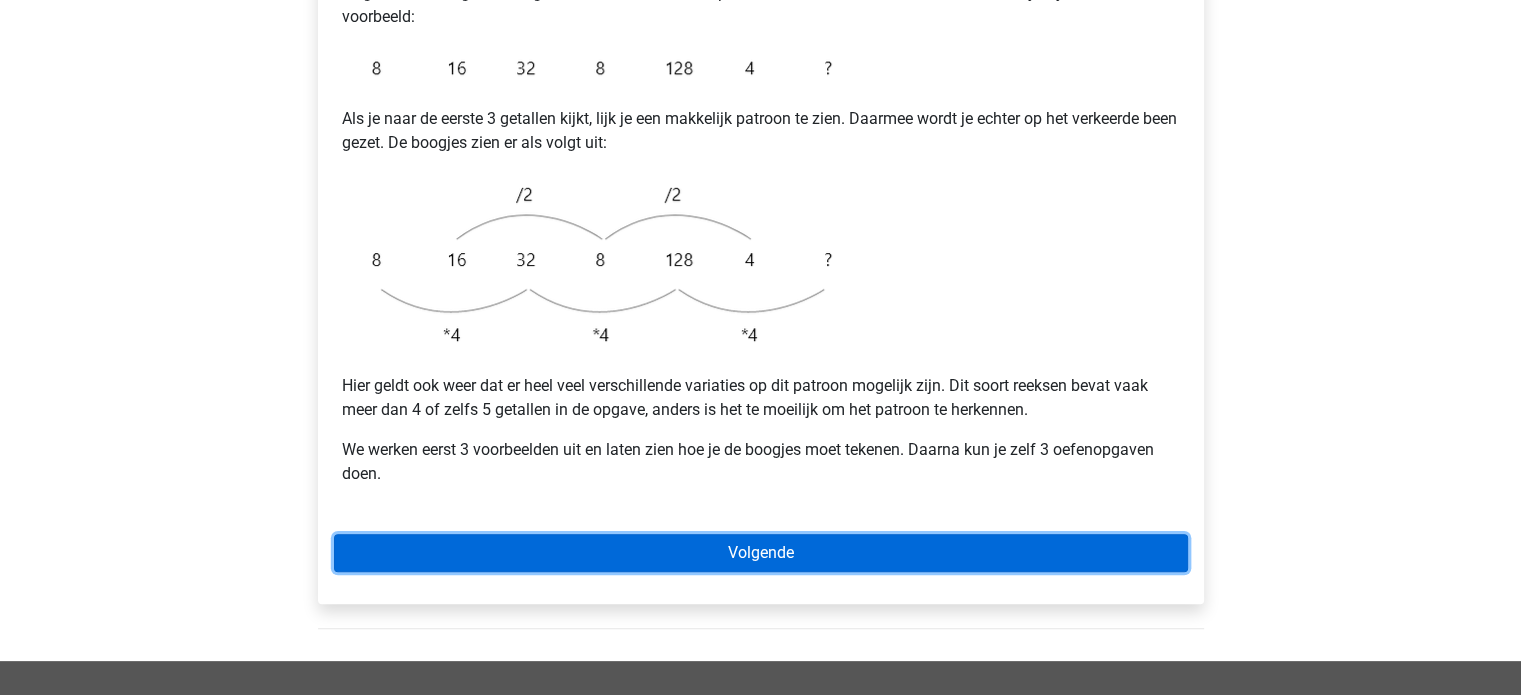 click on "Volgende" at bounding box center [761, 553] 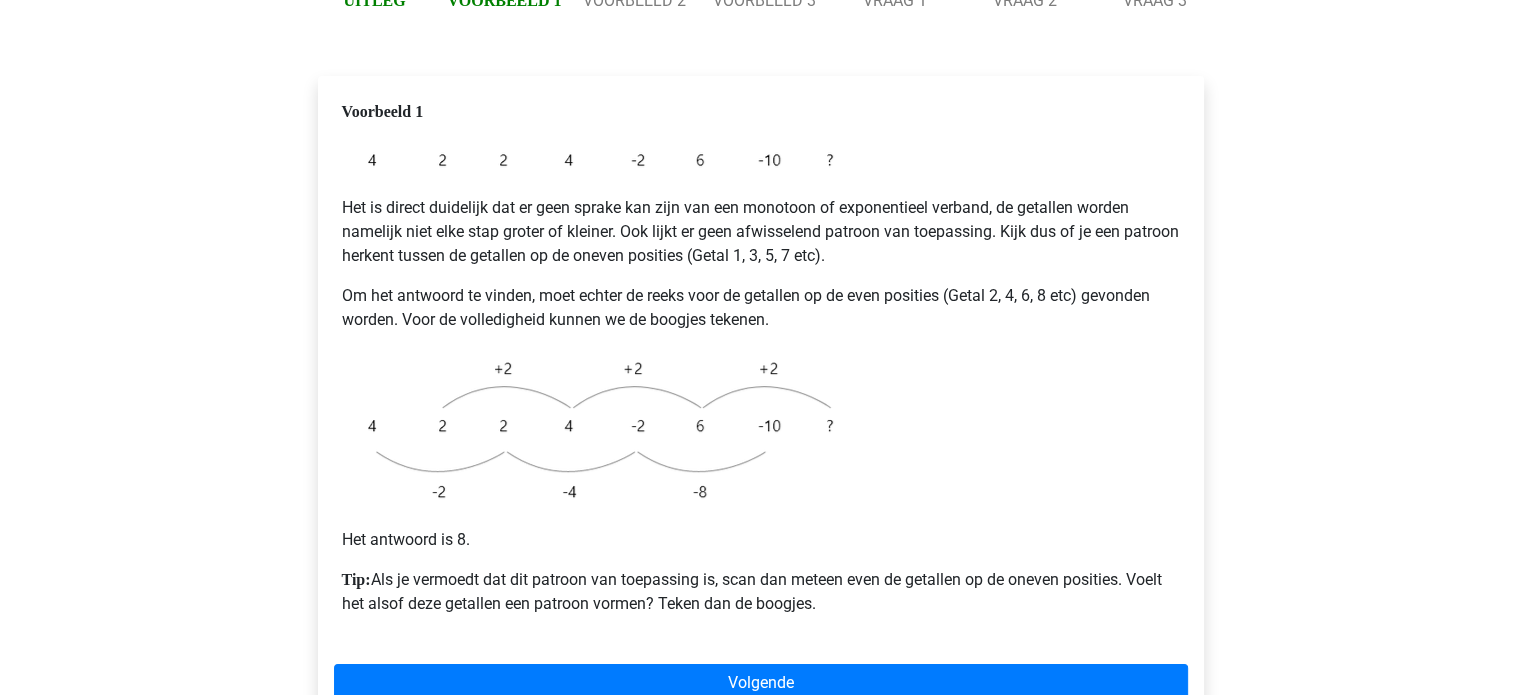scroll, scrollTop: 270, scrollLeft: 0, axis: vertical 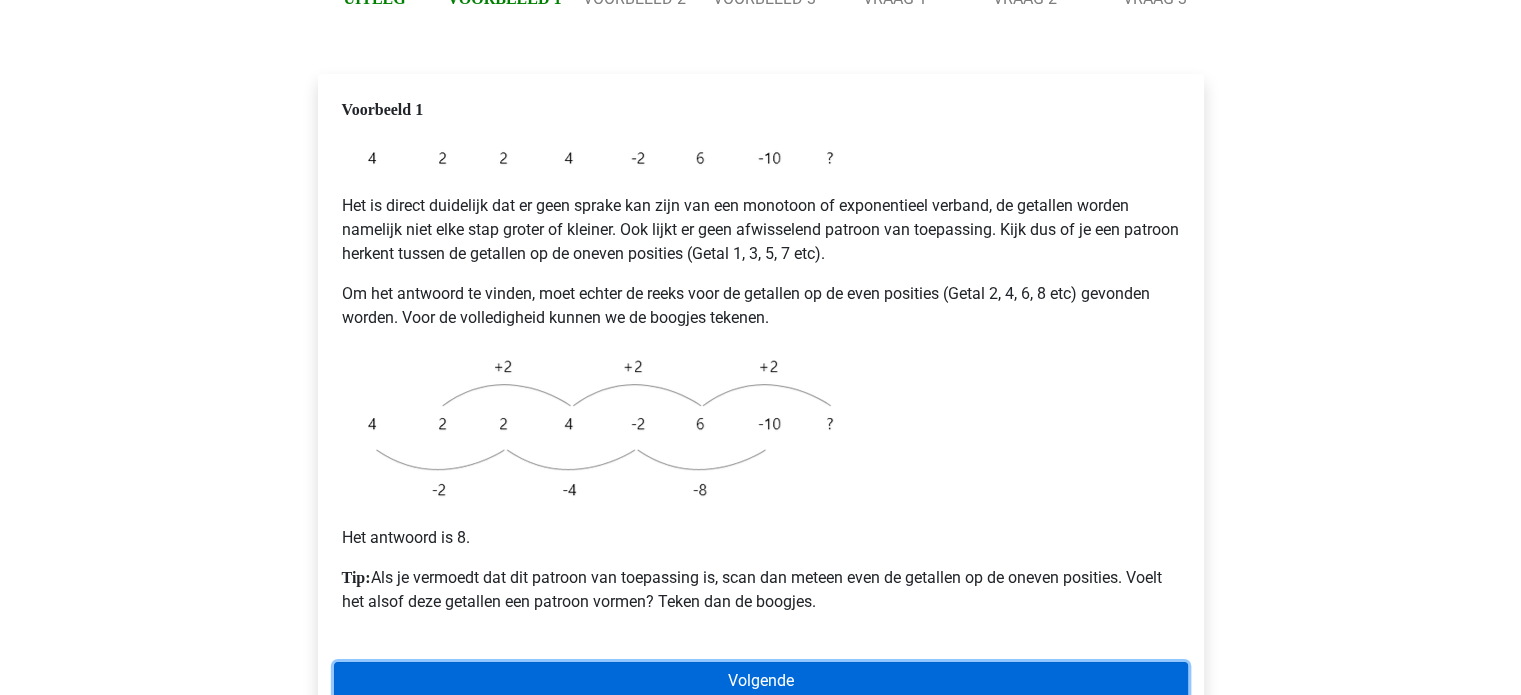 click on "Volgende" at bounding box center (761, 681) 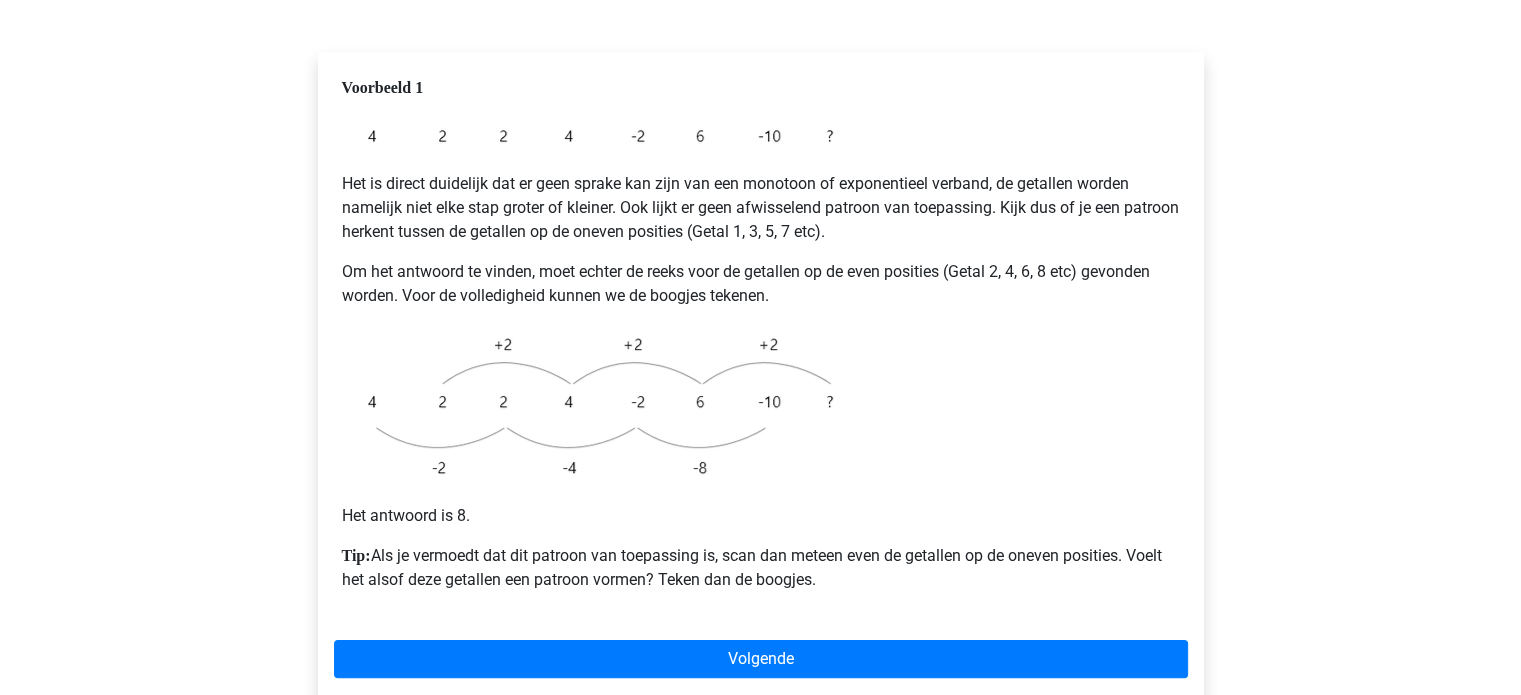 scroll, scrollTop: 294, scrollLeft: 0, axis: vertical 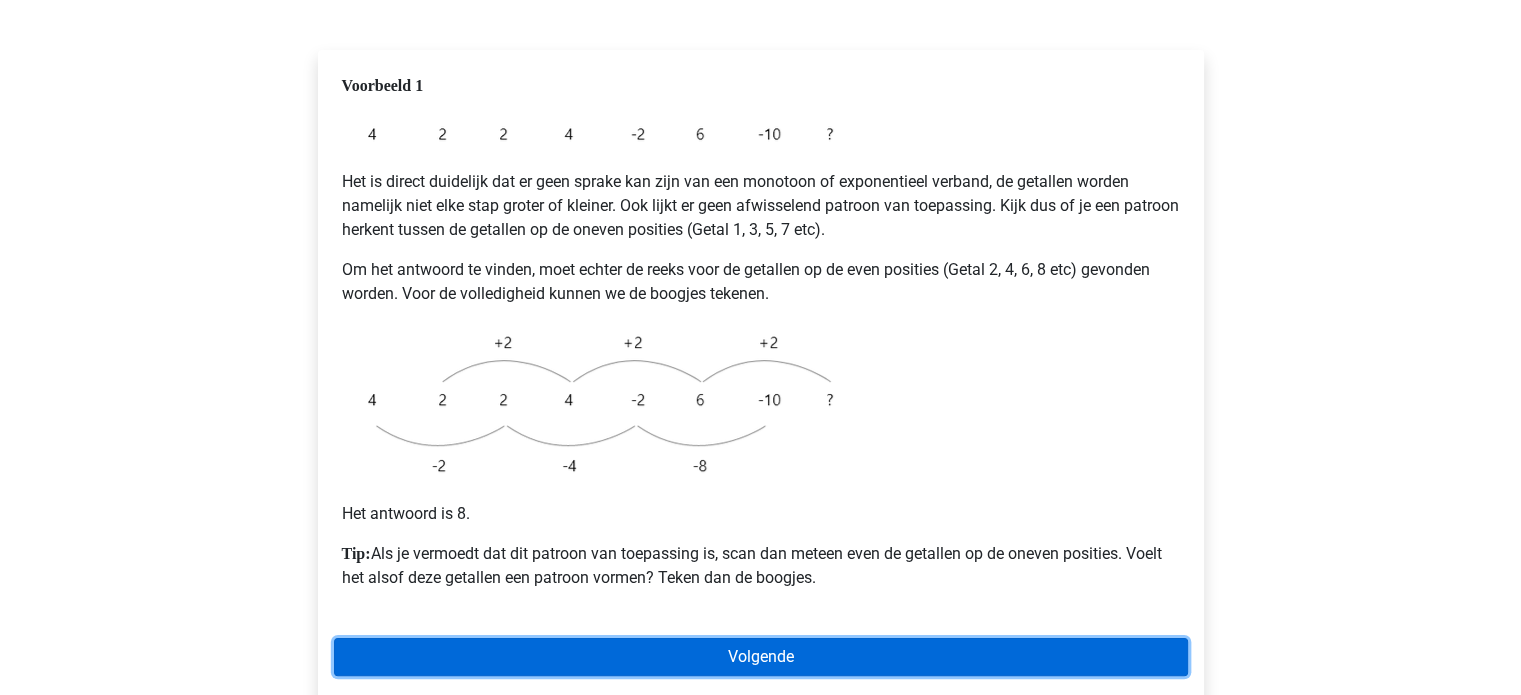 click on "Volgende" at bounding box center (761, 657) 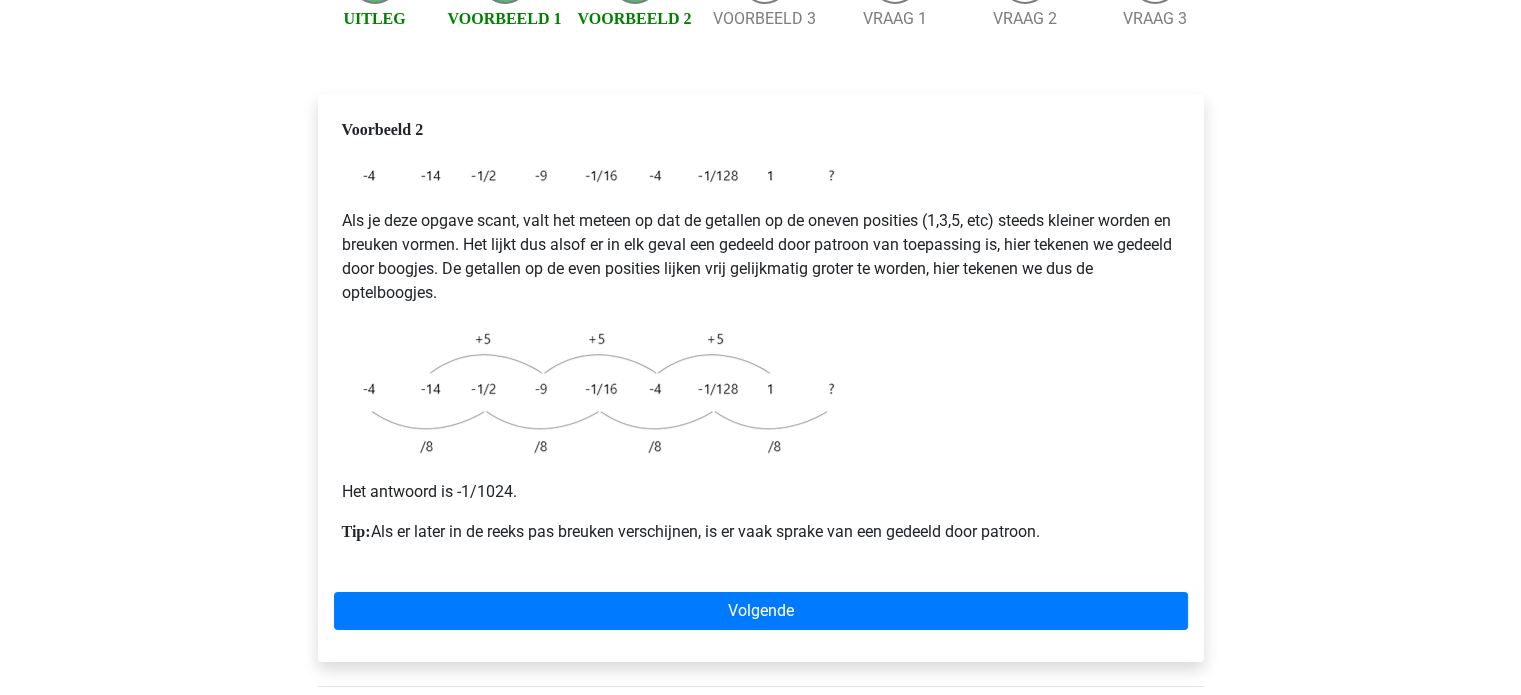 scroll, scrollTop: 252, scrollLeft: 0, axis: vertical 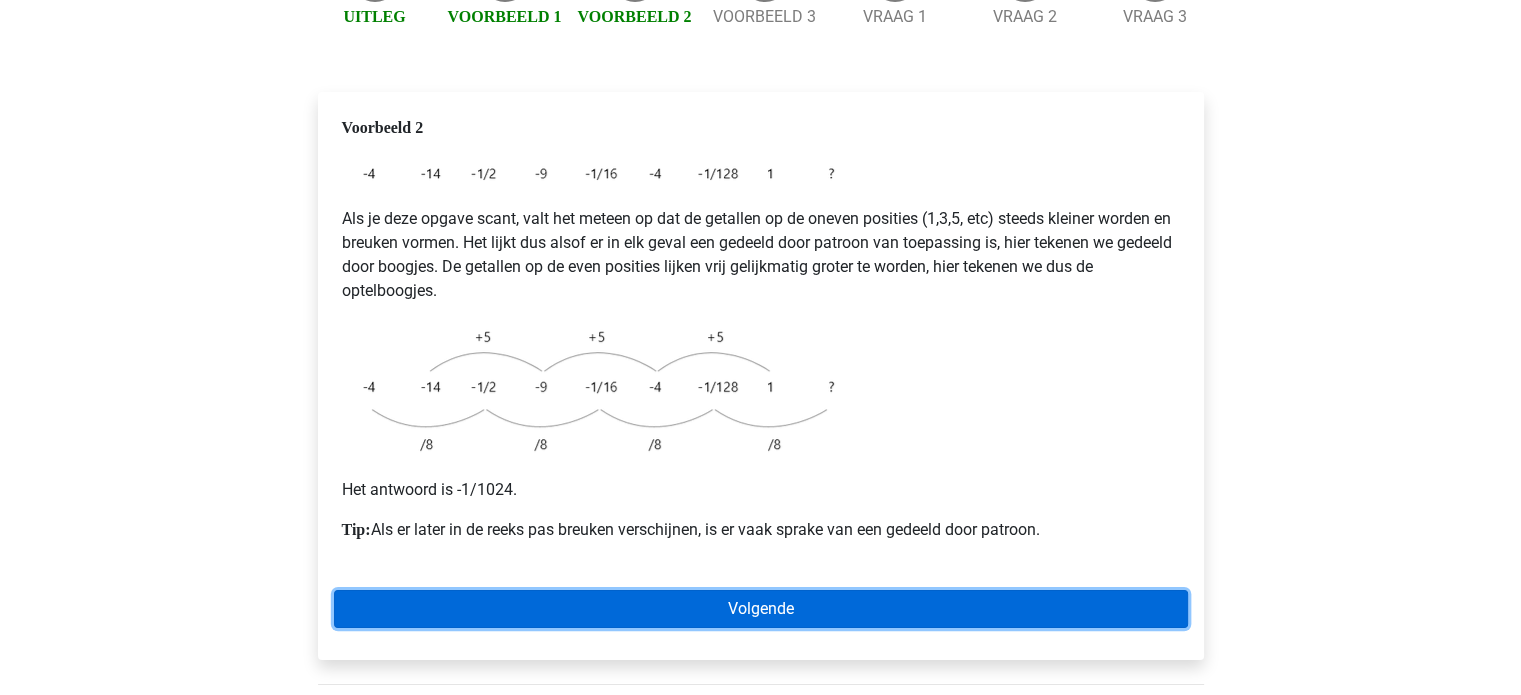 click on "Volgende" at bounding box center (761, 609) 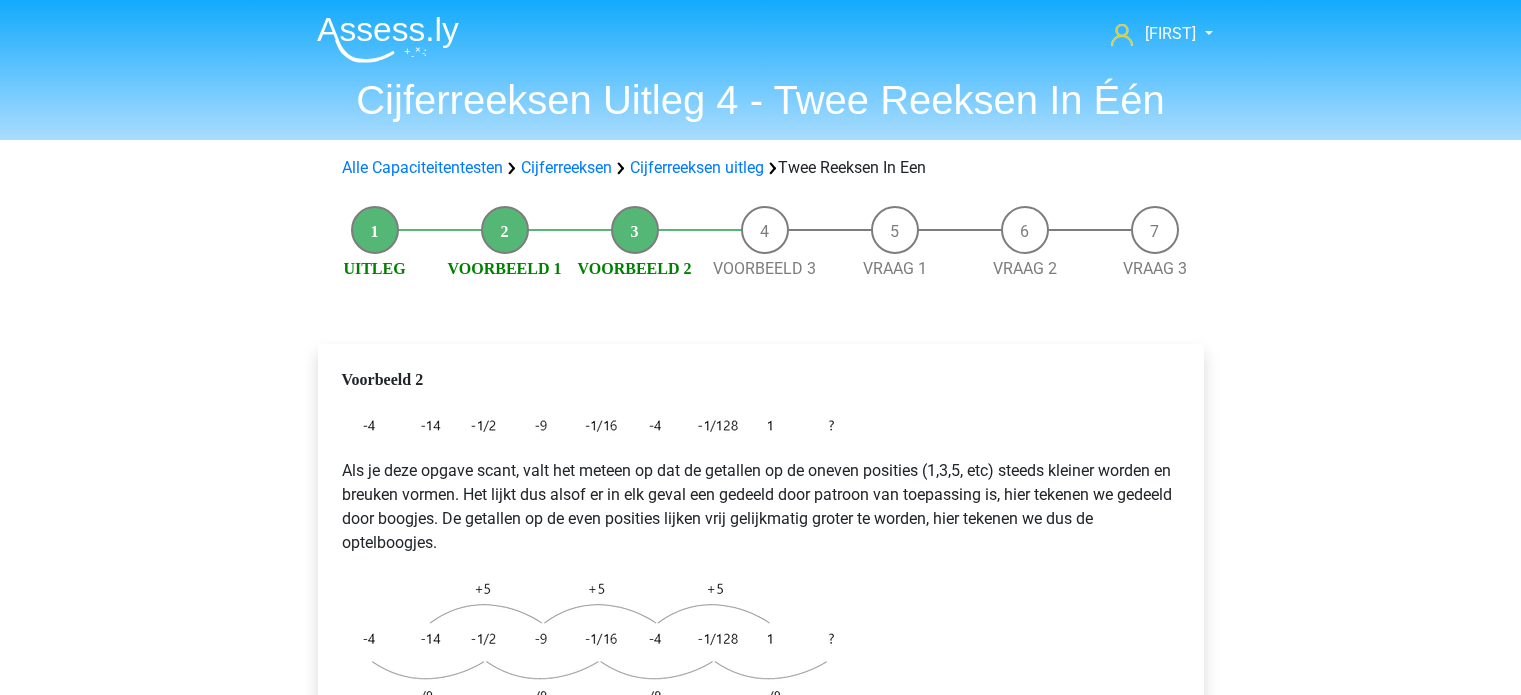 scroll, scrollTop: 204, scrollLeft: 0, axis: vertical 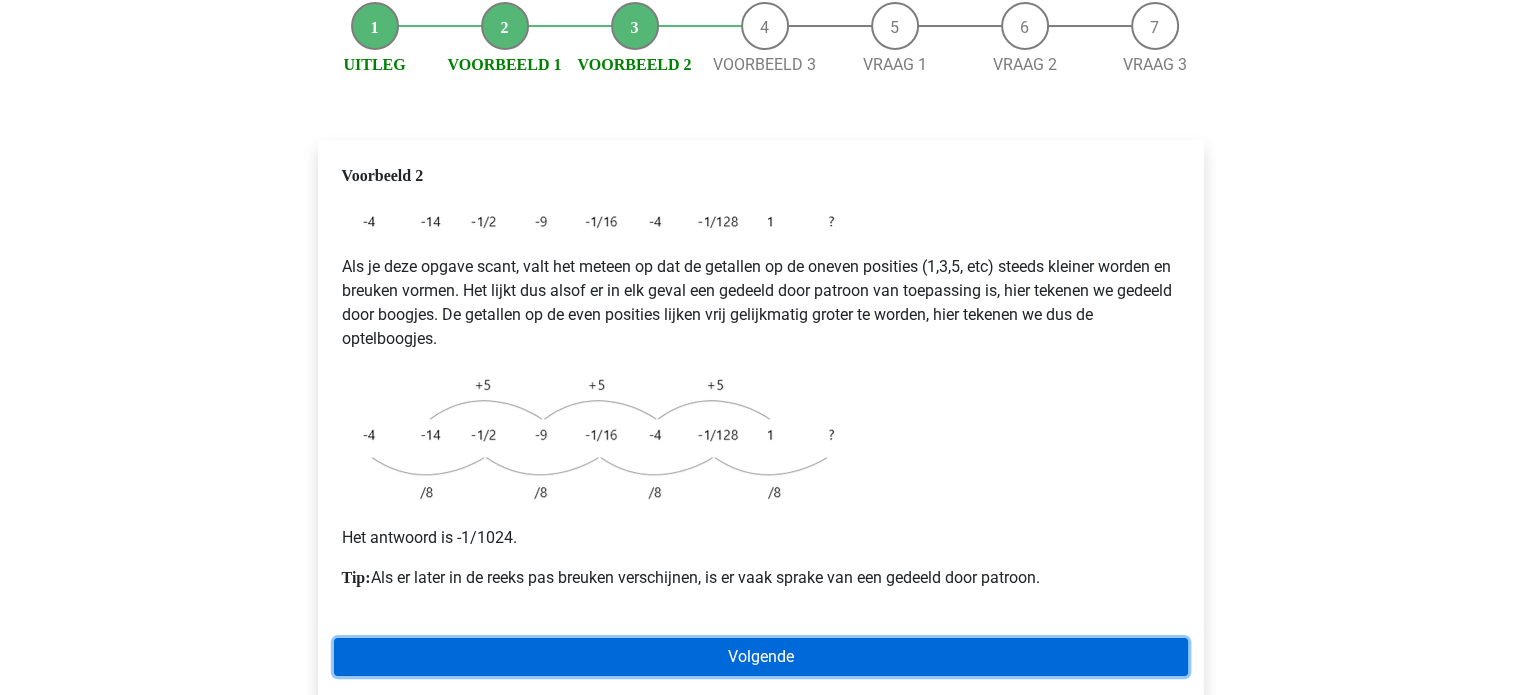click on "Volgende" at bounding box center (761, 657) 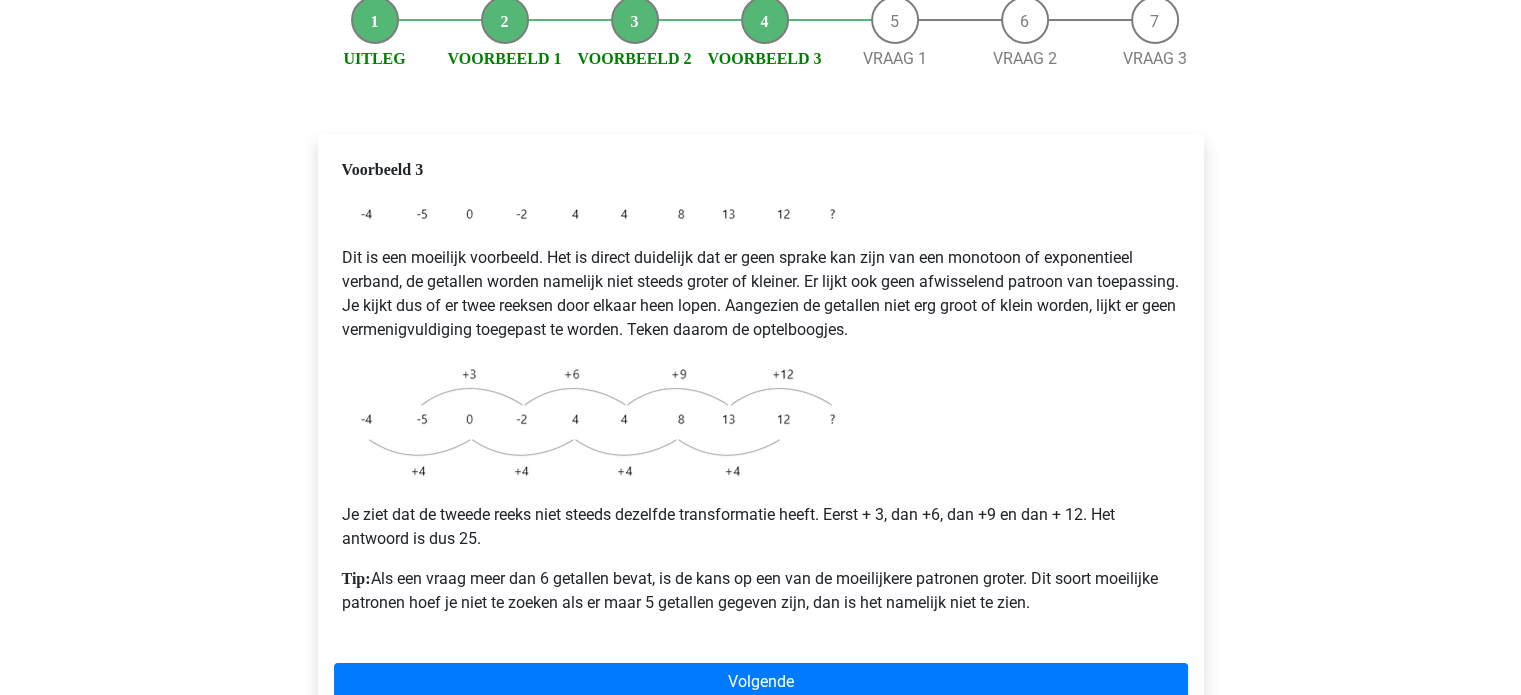 scroll, scrollTop: 239, scrollLeft: 0, axis: vertical 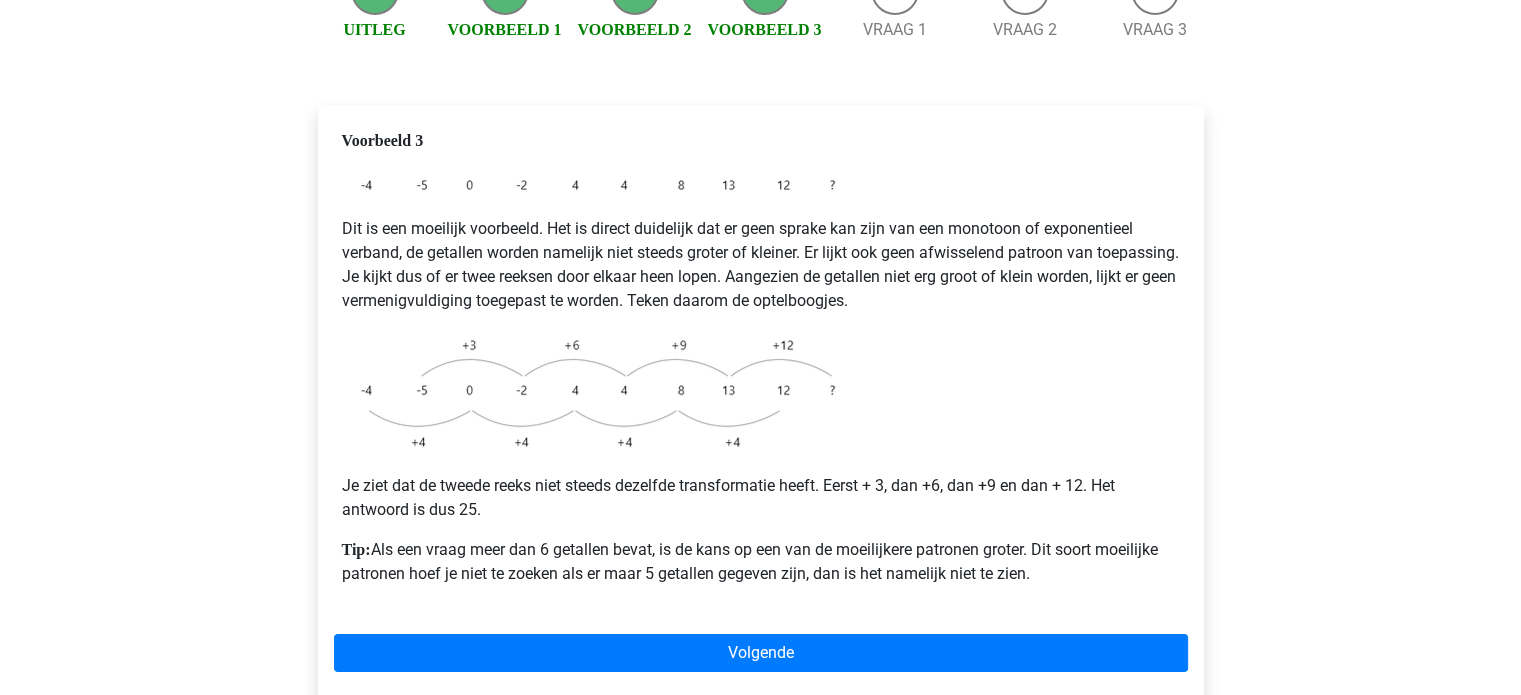 click on "Voorbeeld 3 Dit is een moeilijk voorbeeld. Het is direct duidelijk dat er geen sprake kan zijn van een monotoon of exponentieel verband, de getallen worden namelijk niet steeds groter of kleiner. Er lijkt ook geen afwisselend patroon van toepassing. Je kijkt dus of er twee reeksen door elkaar heen lopen. Aangezien de getallen niet erg groot of klein worden, lijkt er geen vermenigvuldiging toegepast te worden. Teken daarom de optelboogjes. Je ziet dat de tweede reeks niet steeds dezelfde transformatie heeft. Eerst + 3, dan +6, dan +9 en dan + 12. Het antwoord is dus 25. Tip:  Als een vraag meer dan 6 getallen bevat, is de kans op een van de moeilijkere patronen groter. Dit soort moeilijke patronen hoef je niet te zoeken als er maar 5 getallen gegeven zijn, dan is het namelijk niet te zien.
Volgende" at bounding box center (761, 404) 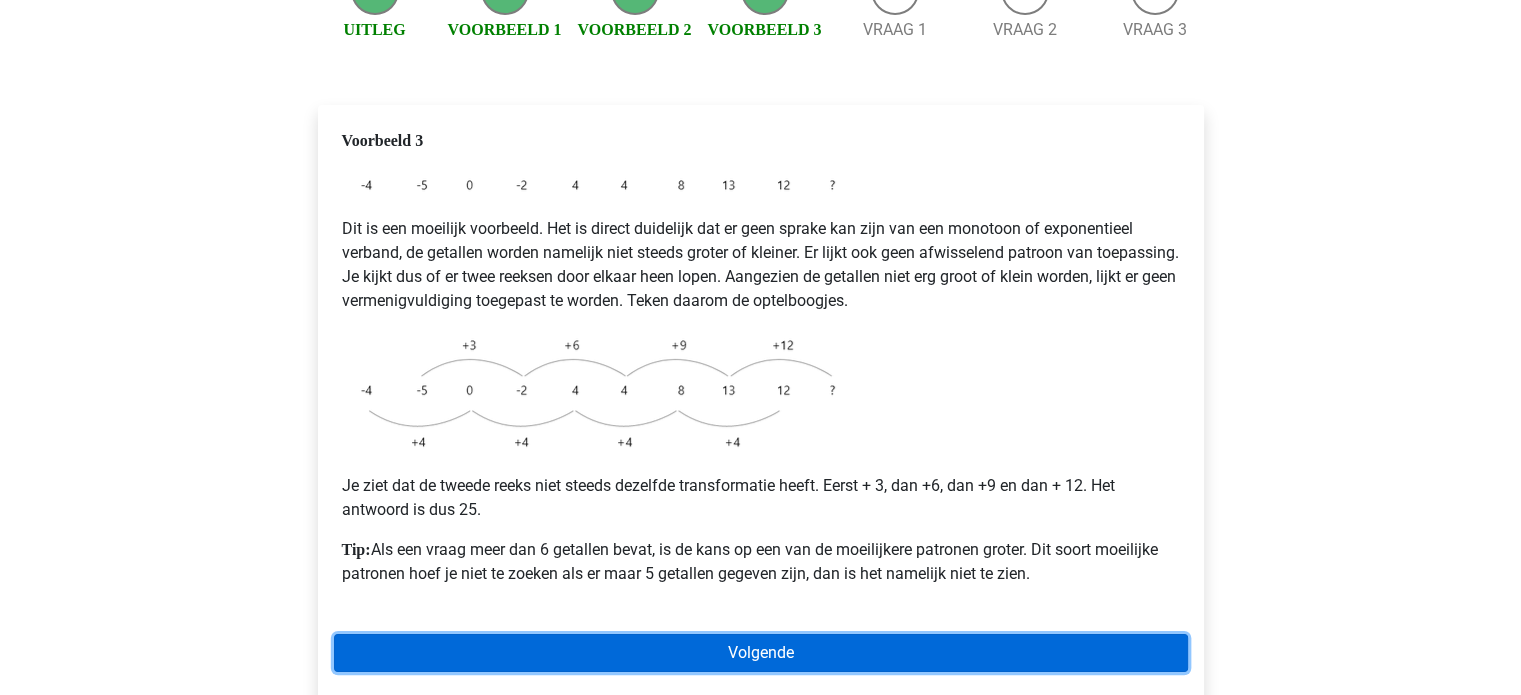 click on "Volgende" at bounding box center [761, 653] 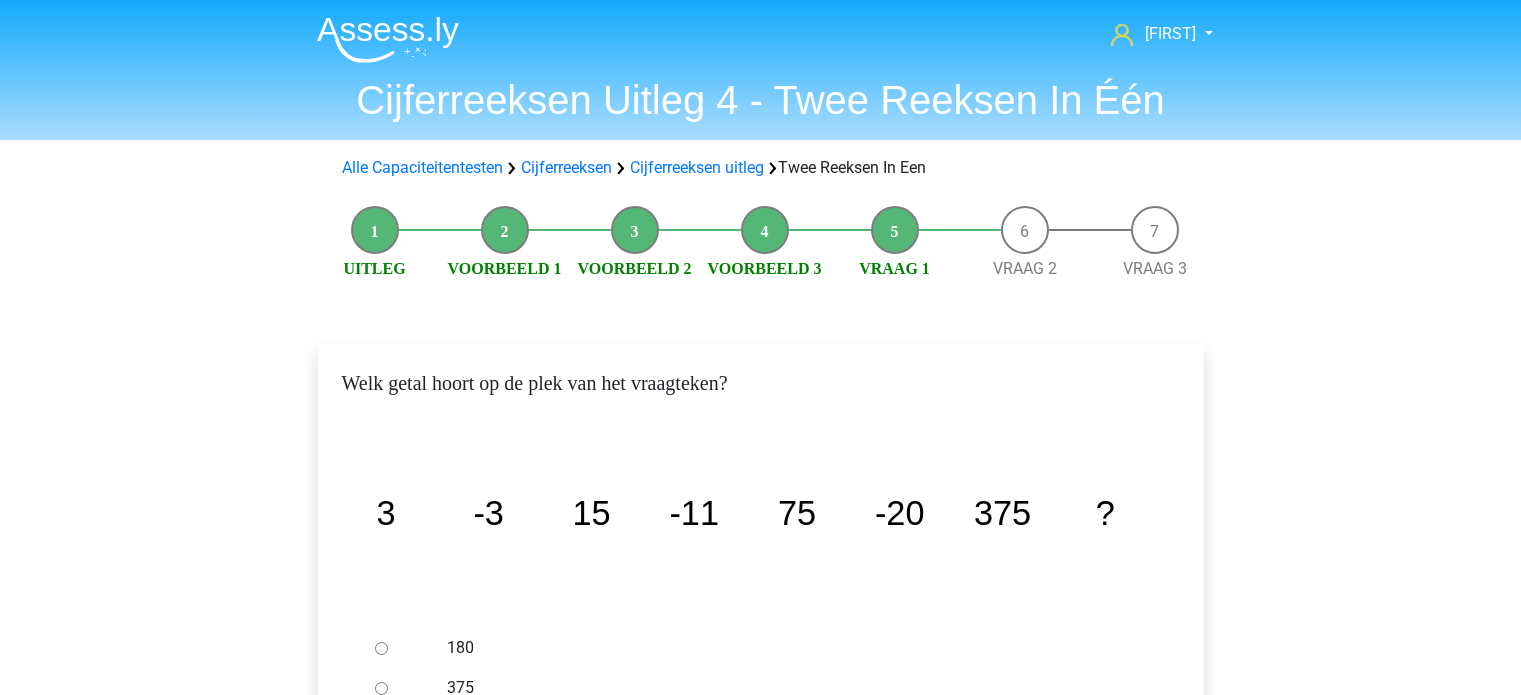 scroll, scrollTop: 274, scrollLeft: 0, axis: vertical 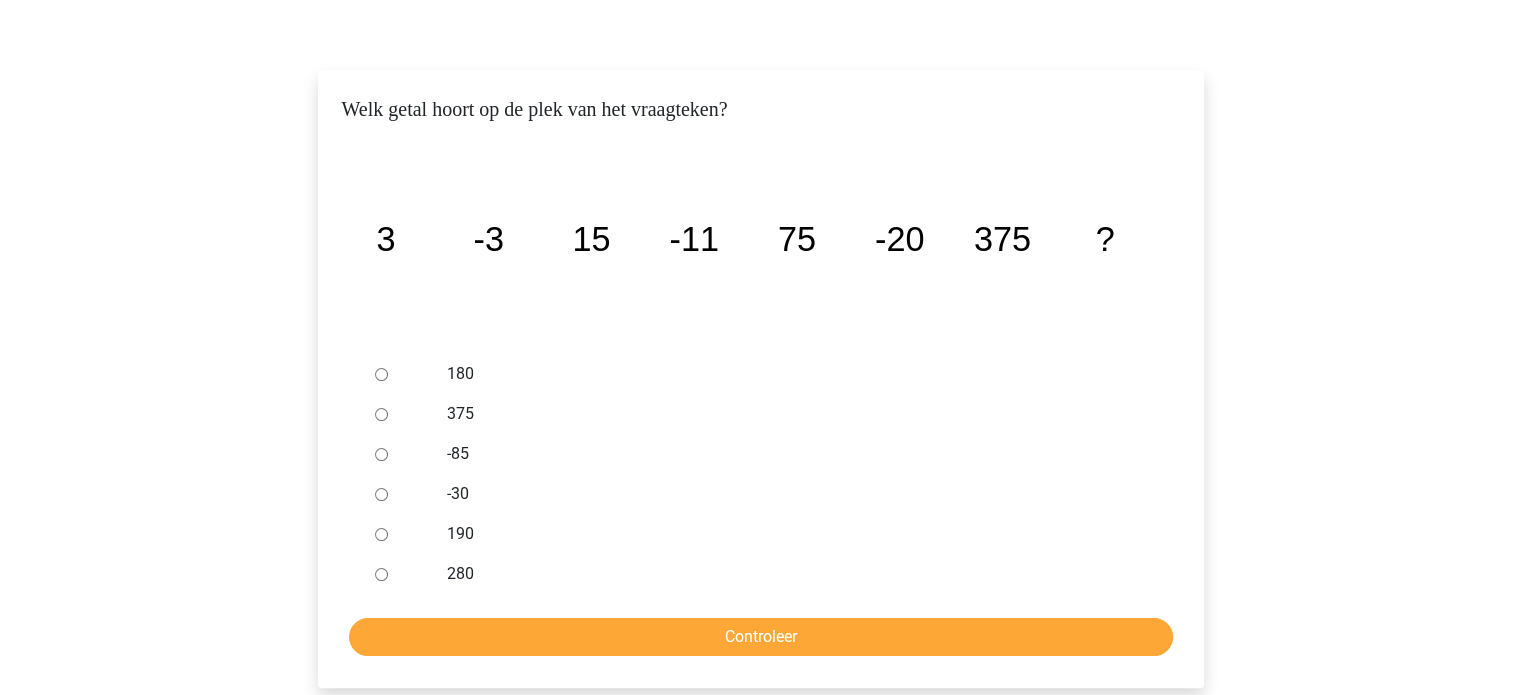 click on "-30" at bounding box center (793, 494) 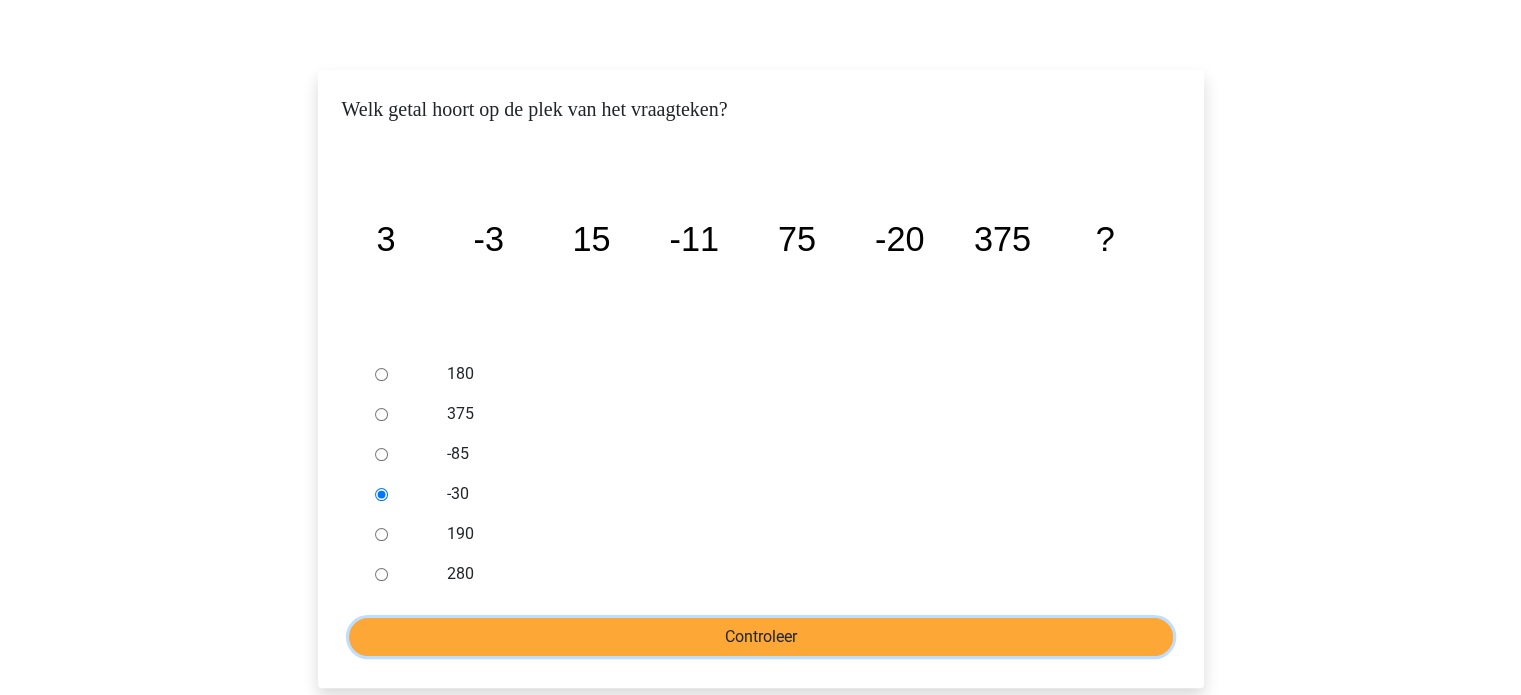 click on "Controleer" at bounding box center (761, 637) 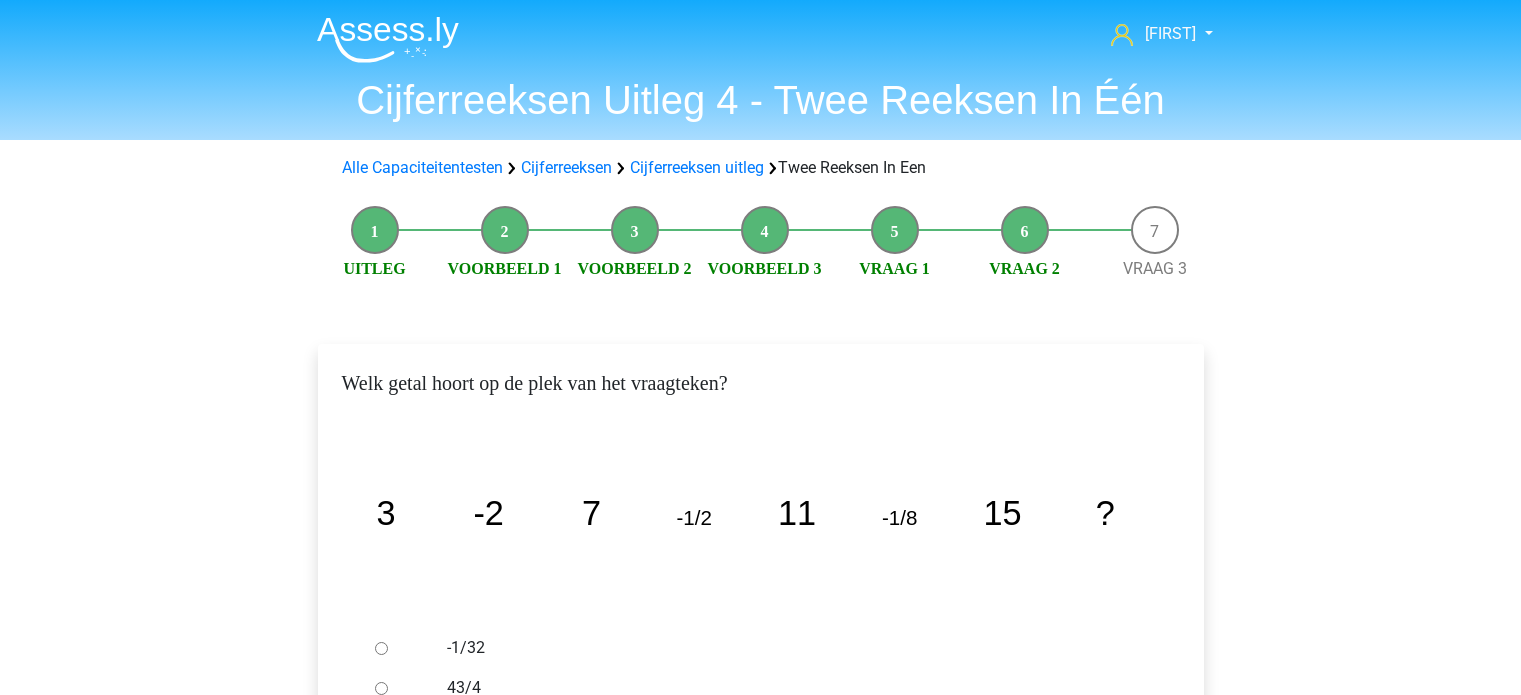 scroll, scrollTop: 328, scrollLeft: 0, axis: vertical 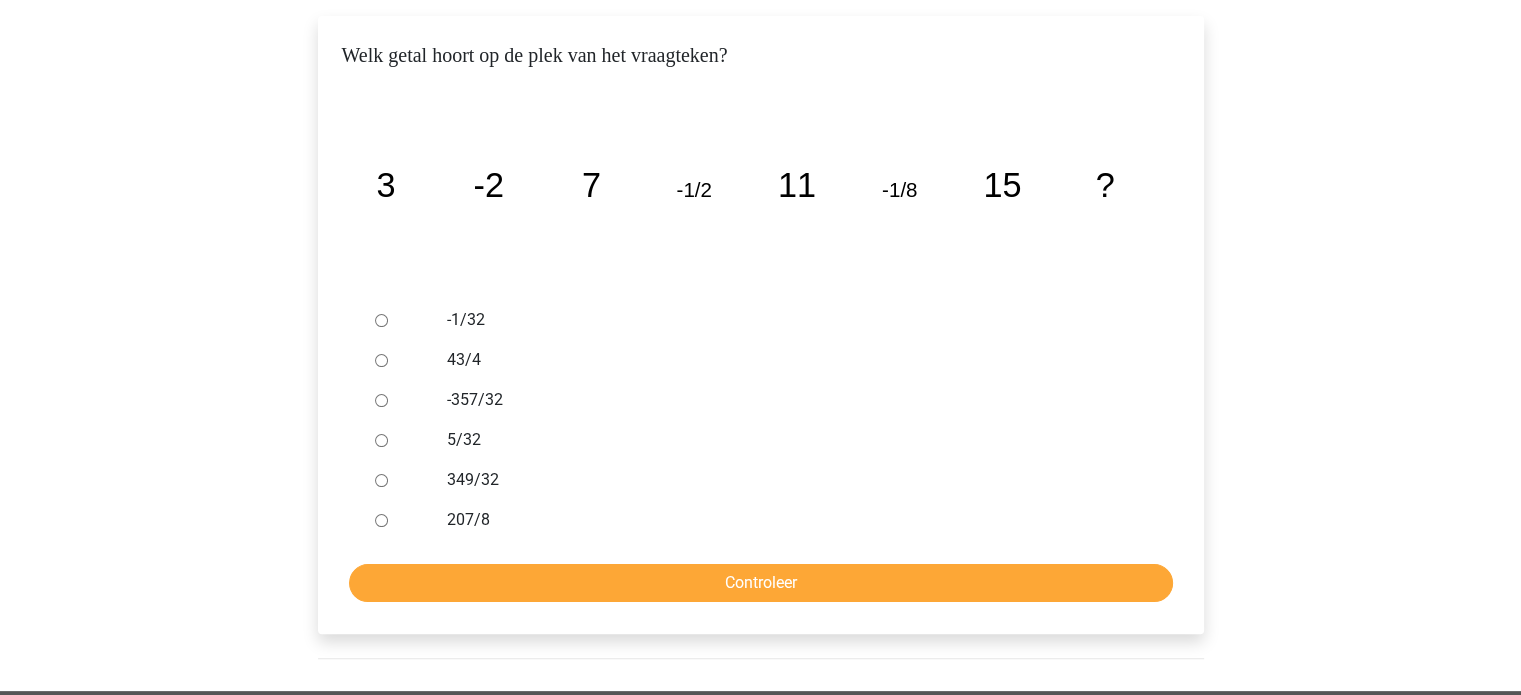 click on "-1/32" at bounding box center [793, 320] 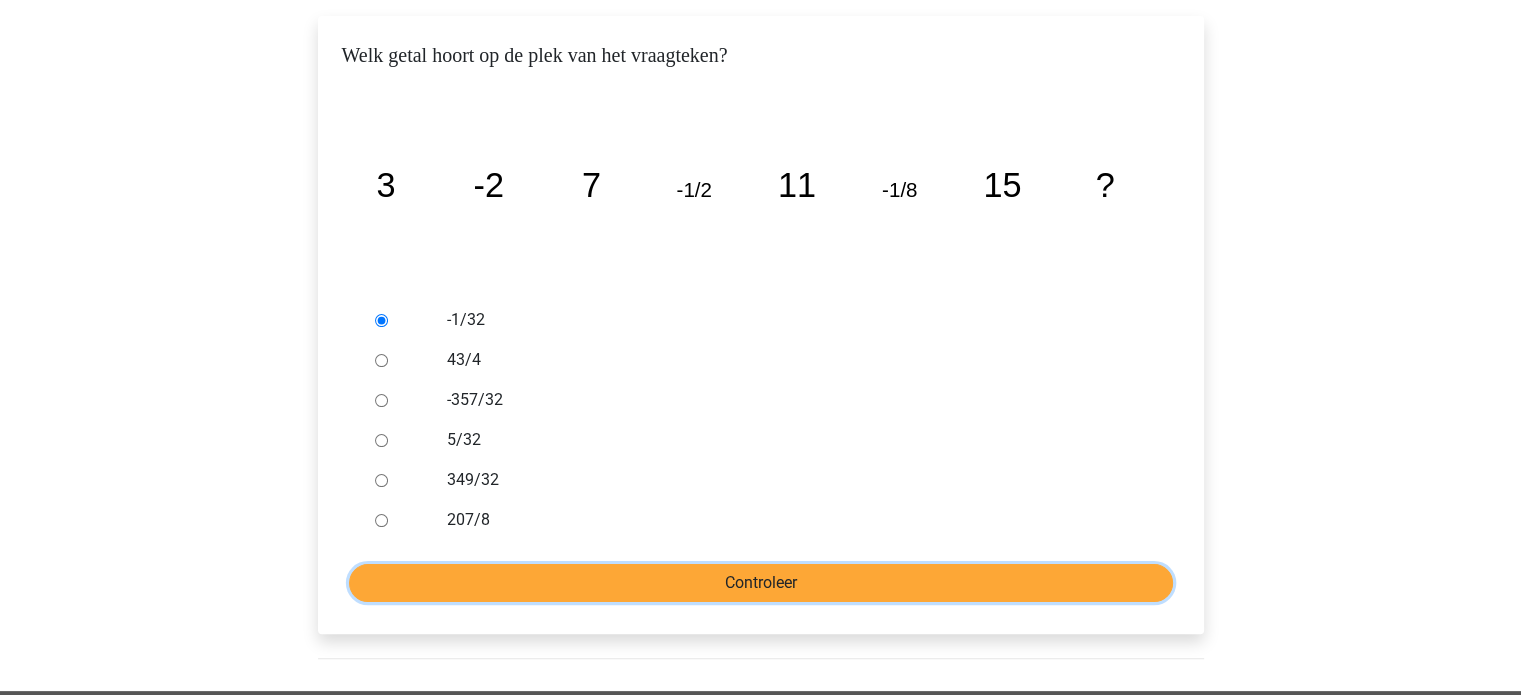 click on "Controleer" at bounding box center (761, 583) 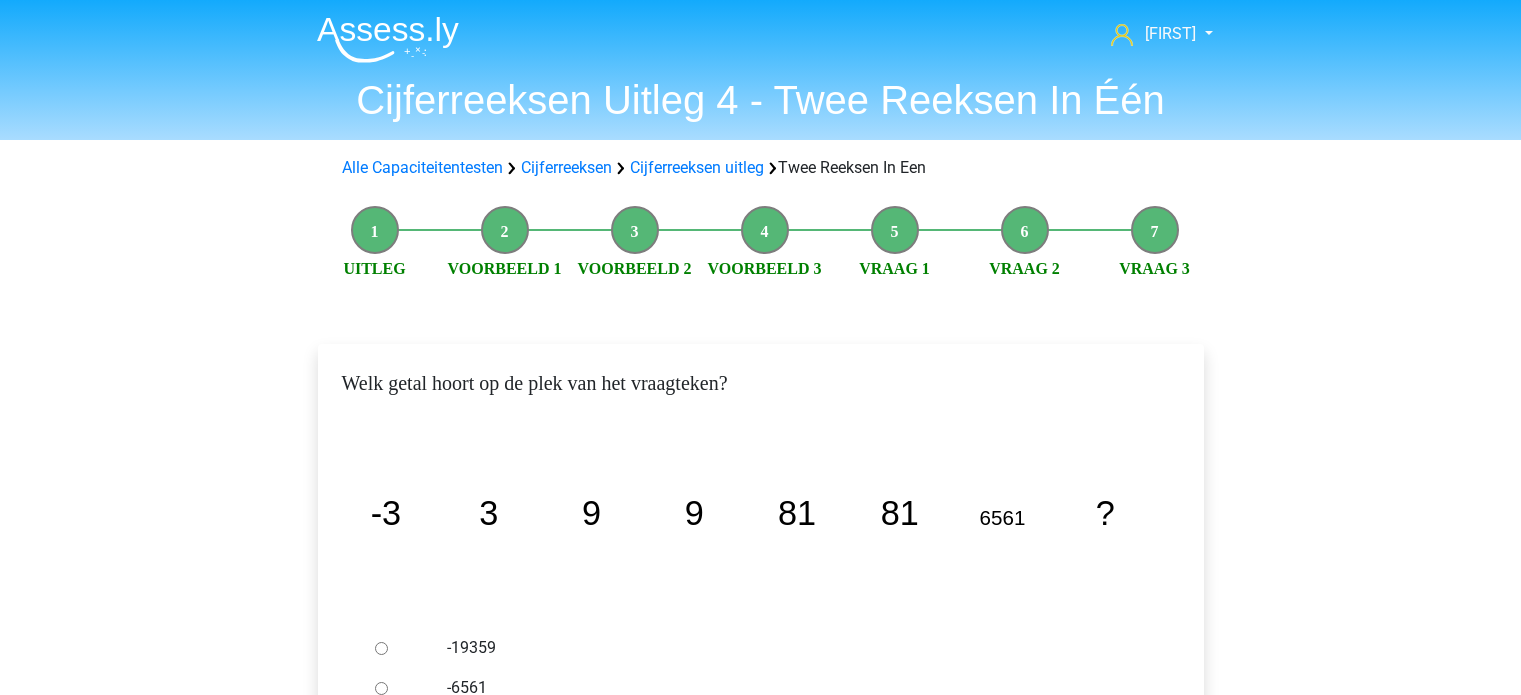scroll, scrollTop: 286, scrollLeft: 0, axis: vertical 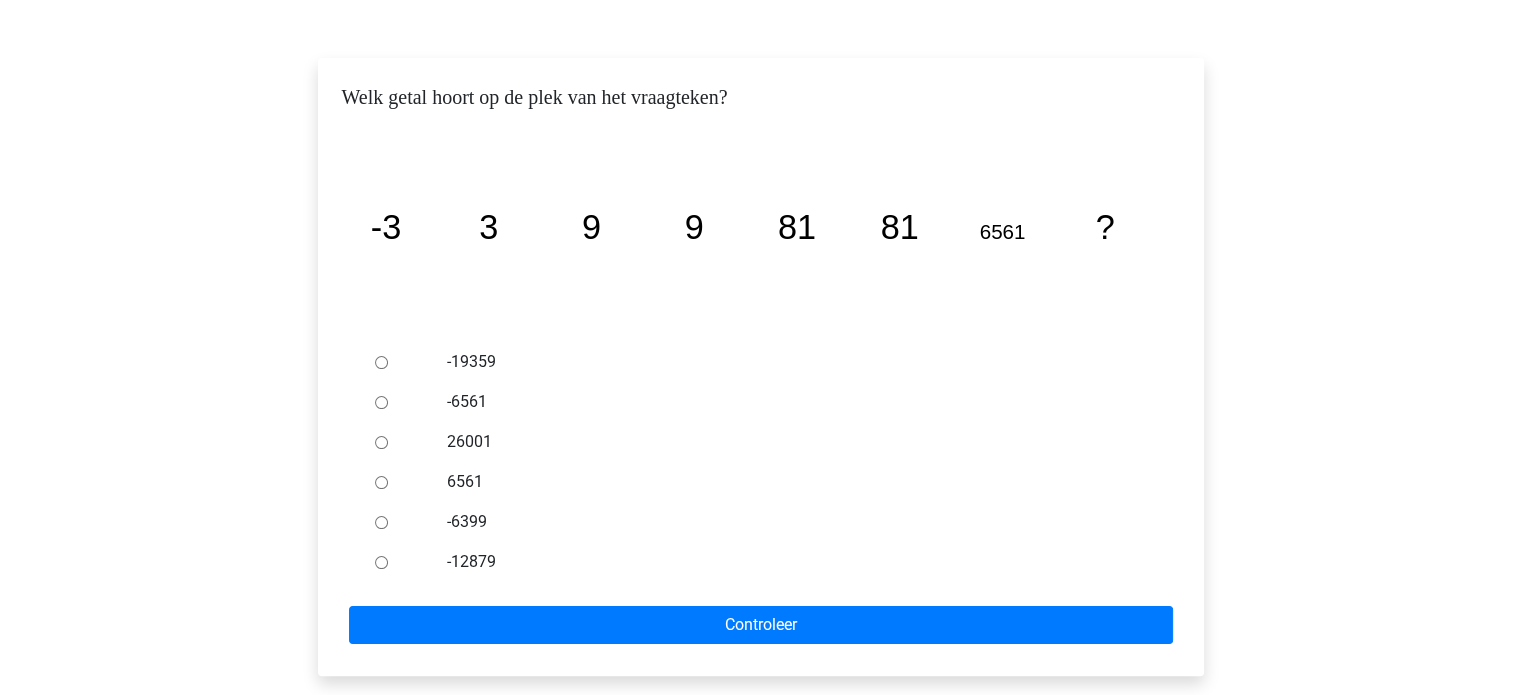 click on "6561" at bounding box center [793, 482] 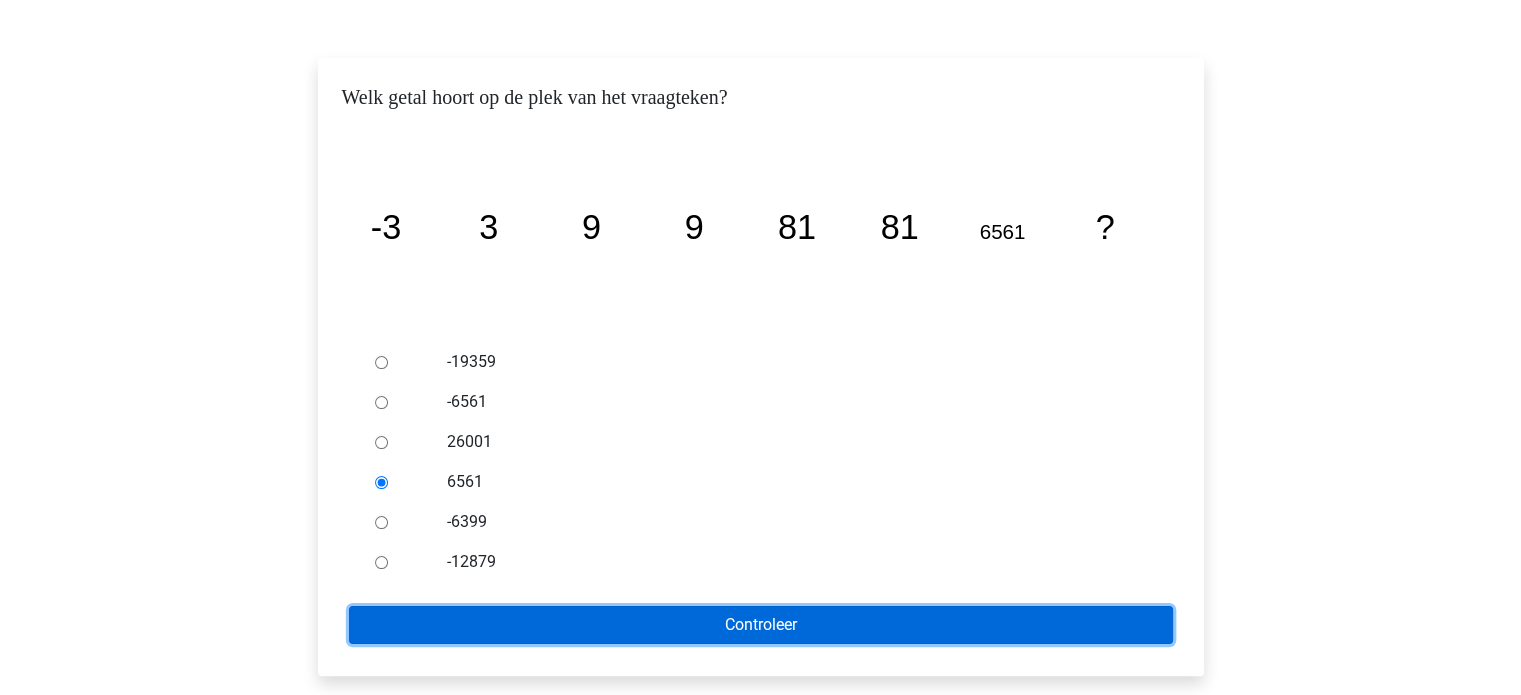 click on "Controleer" at bounding box center [761, 625] 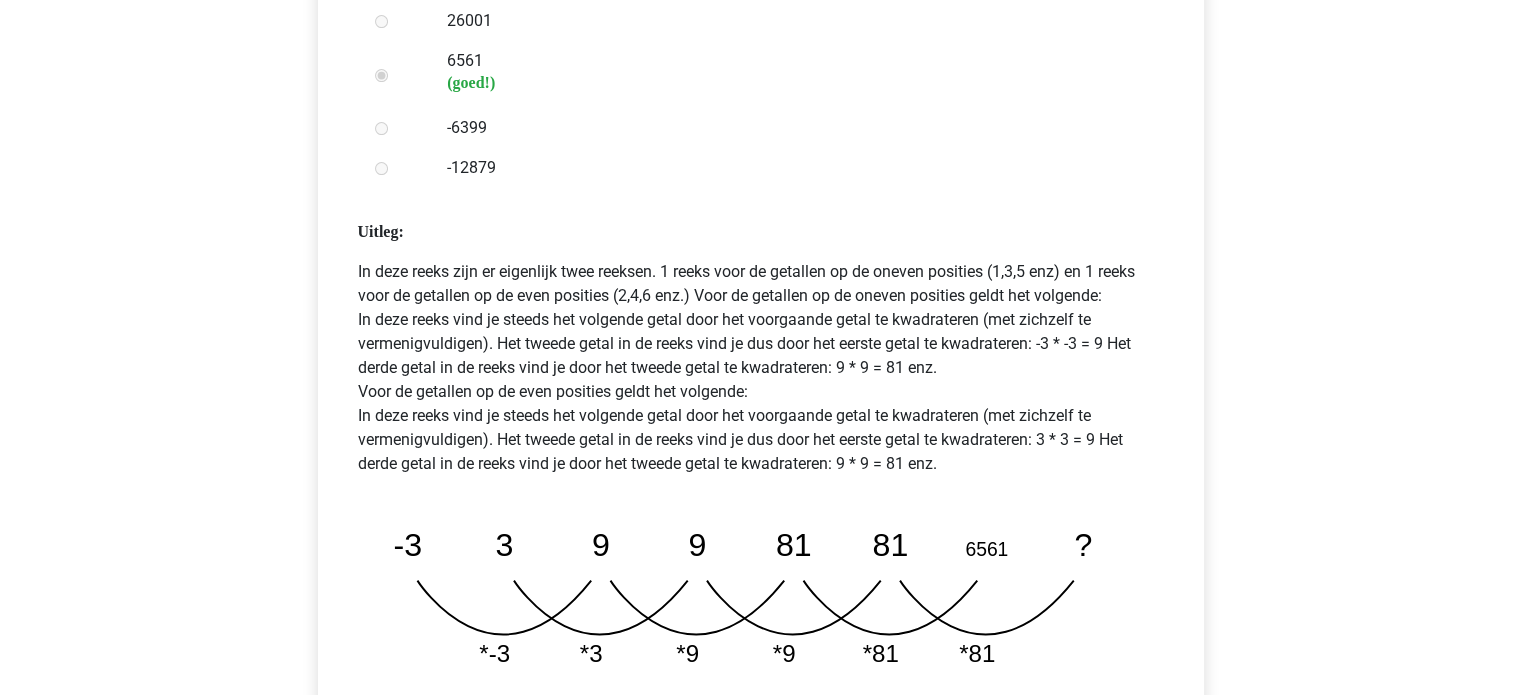 click on "image/svg+xml
-3
3
9
9
81
81
6561
?
*-3
*3
*9
*9
*81
*81" 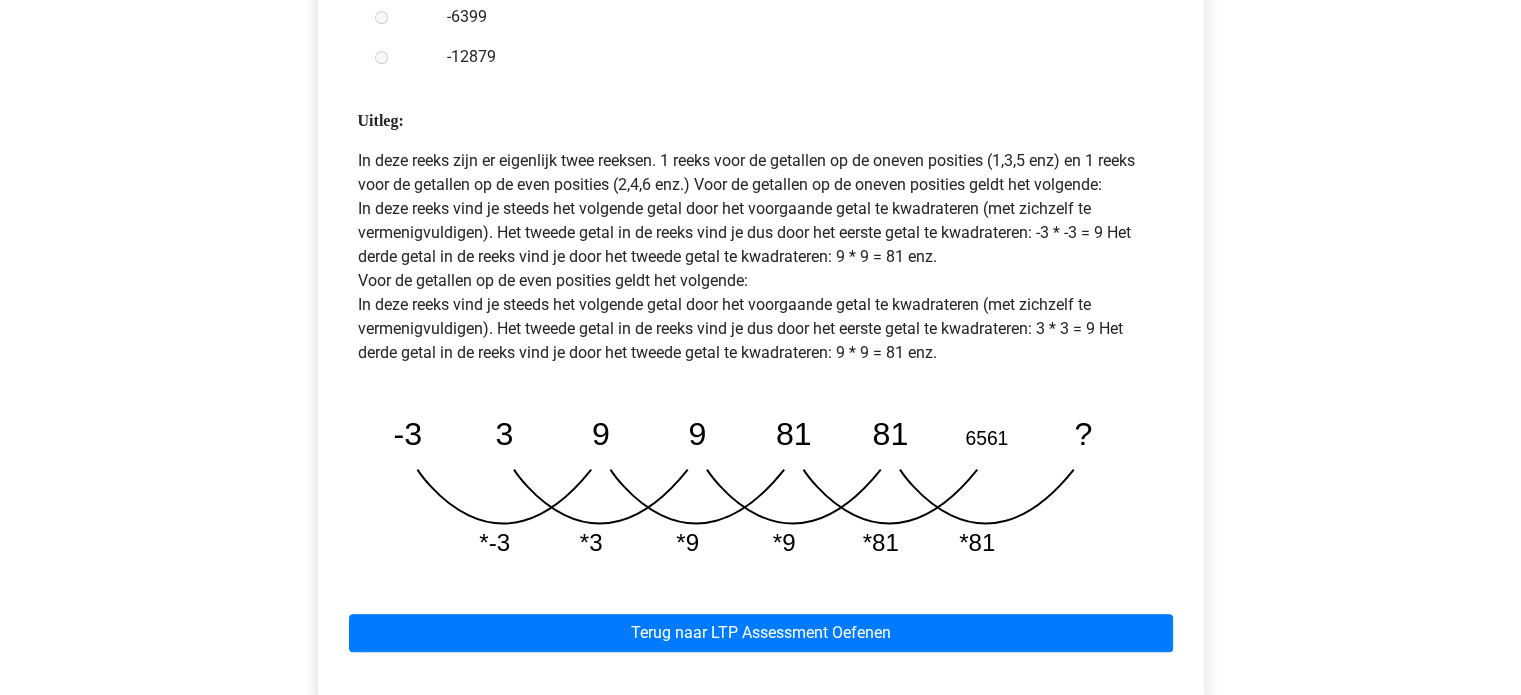 scroll, scrollTop: 819, scrollLeft: 0, axis: vertical 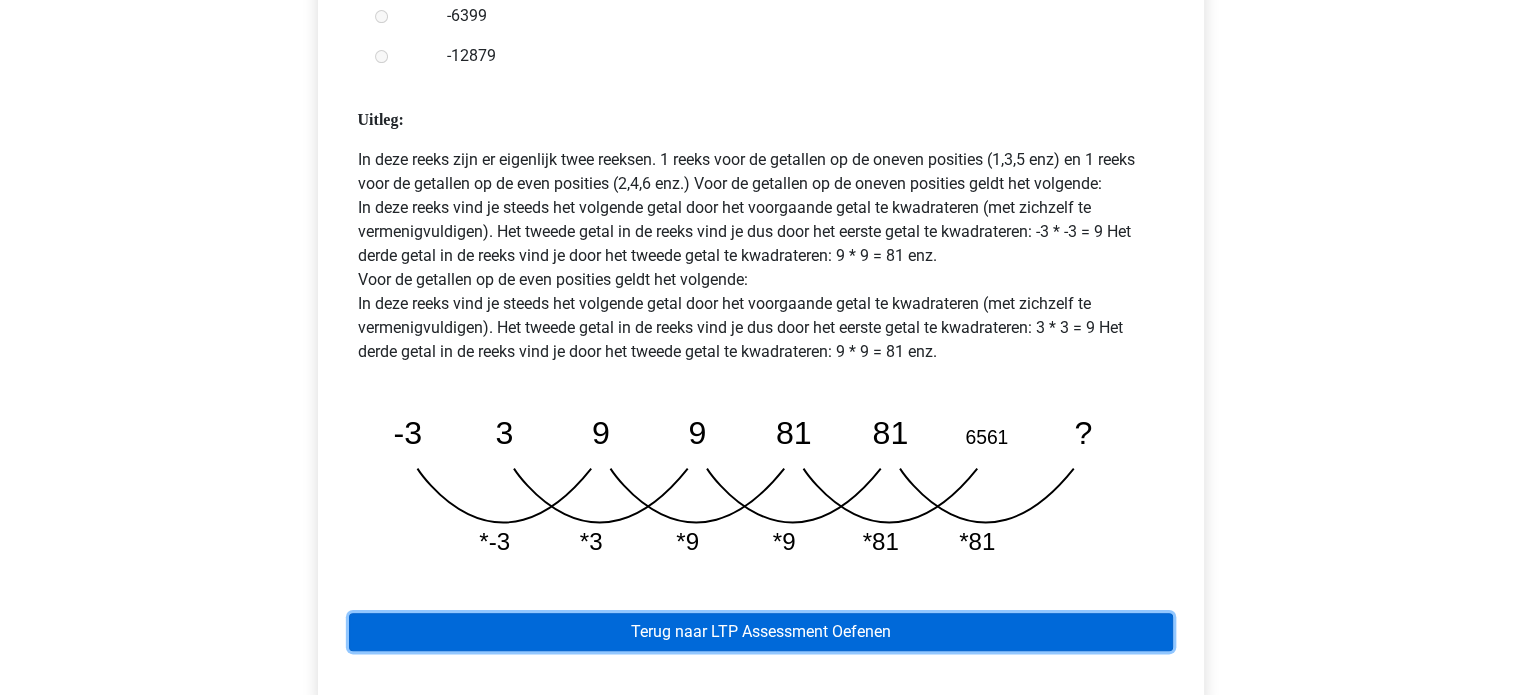 click on "Terug naar LTP Assessment Oefenen" at bounding box center (761, 632) 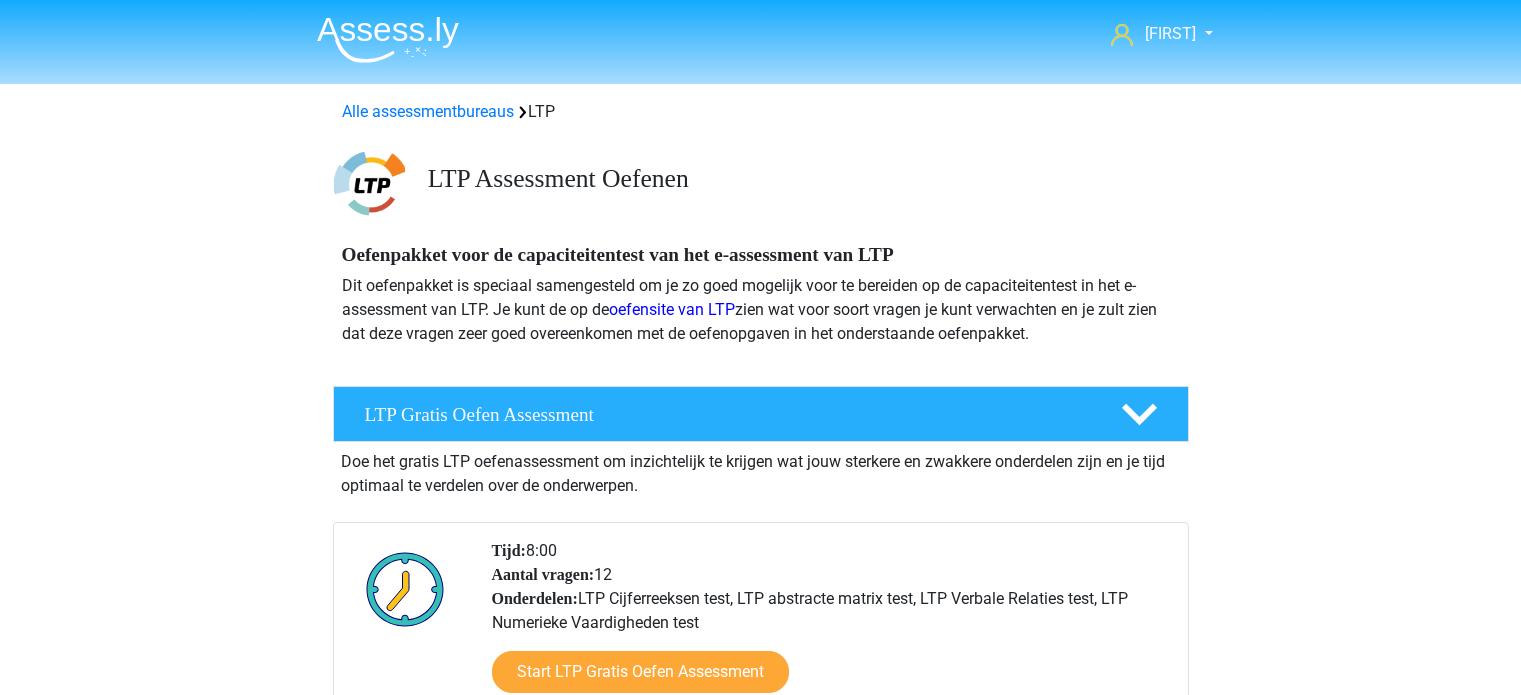 scroll, scrollTop: 523, scrollLeft: 0, axis: vertical 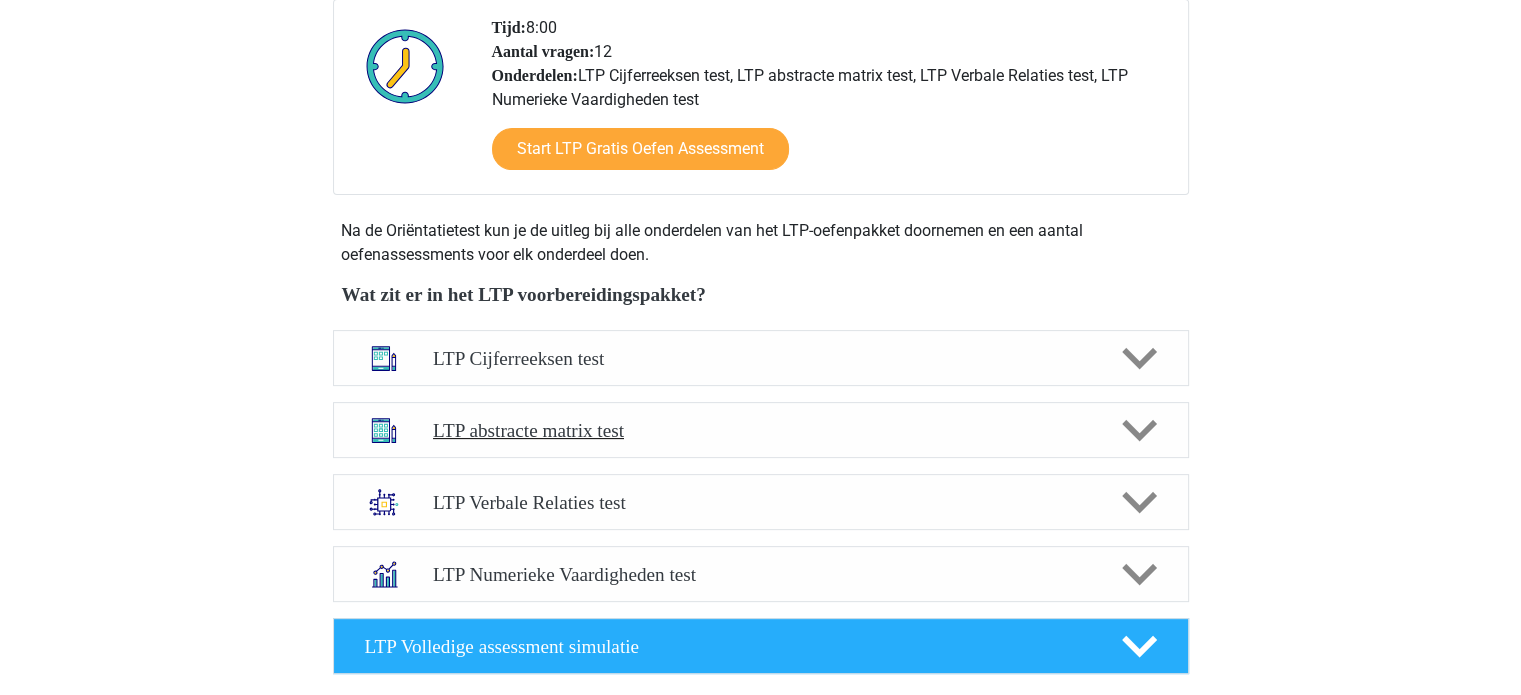 click on "LTP abstracte matrix test" at bounding box center [760, 430] 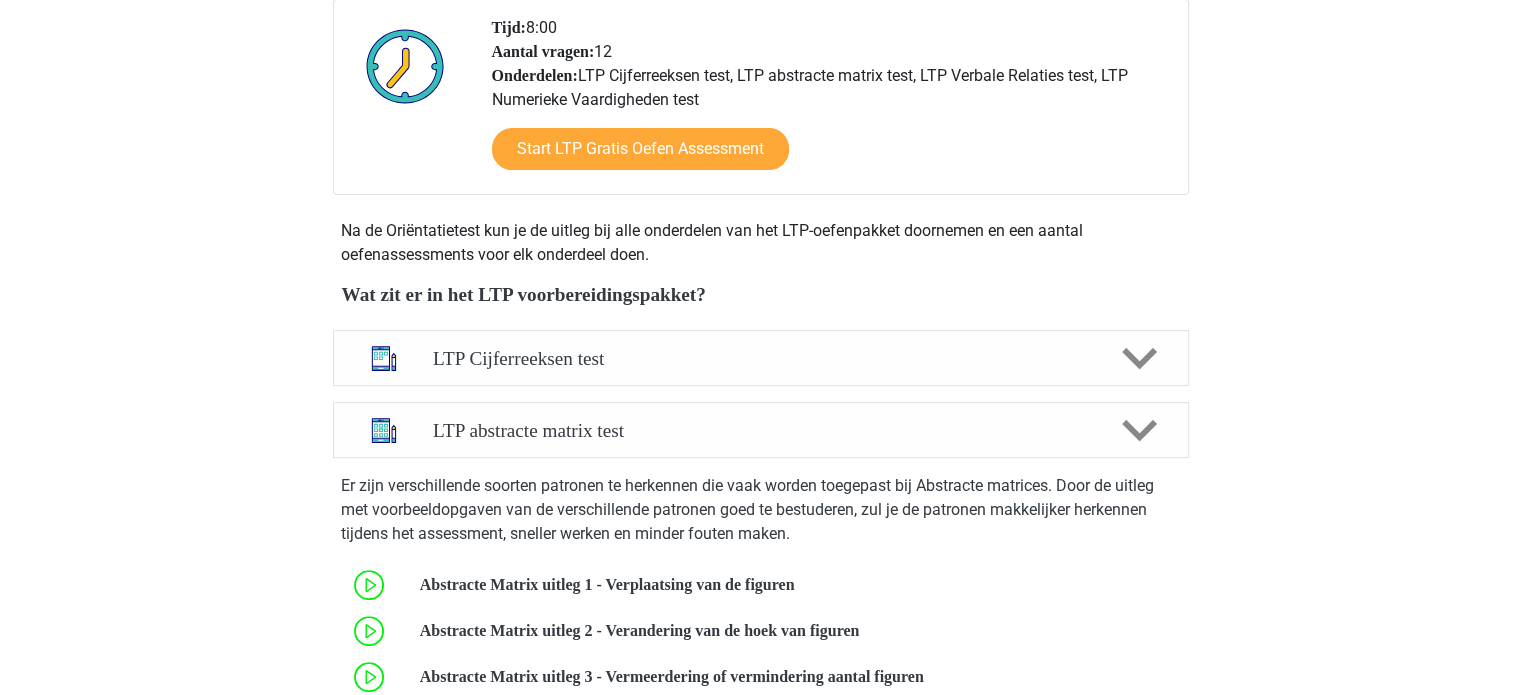 scroll, scrollTop: 706, scrollLeft: 0, axis: vertical 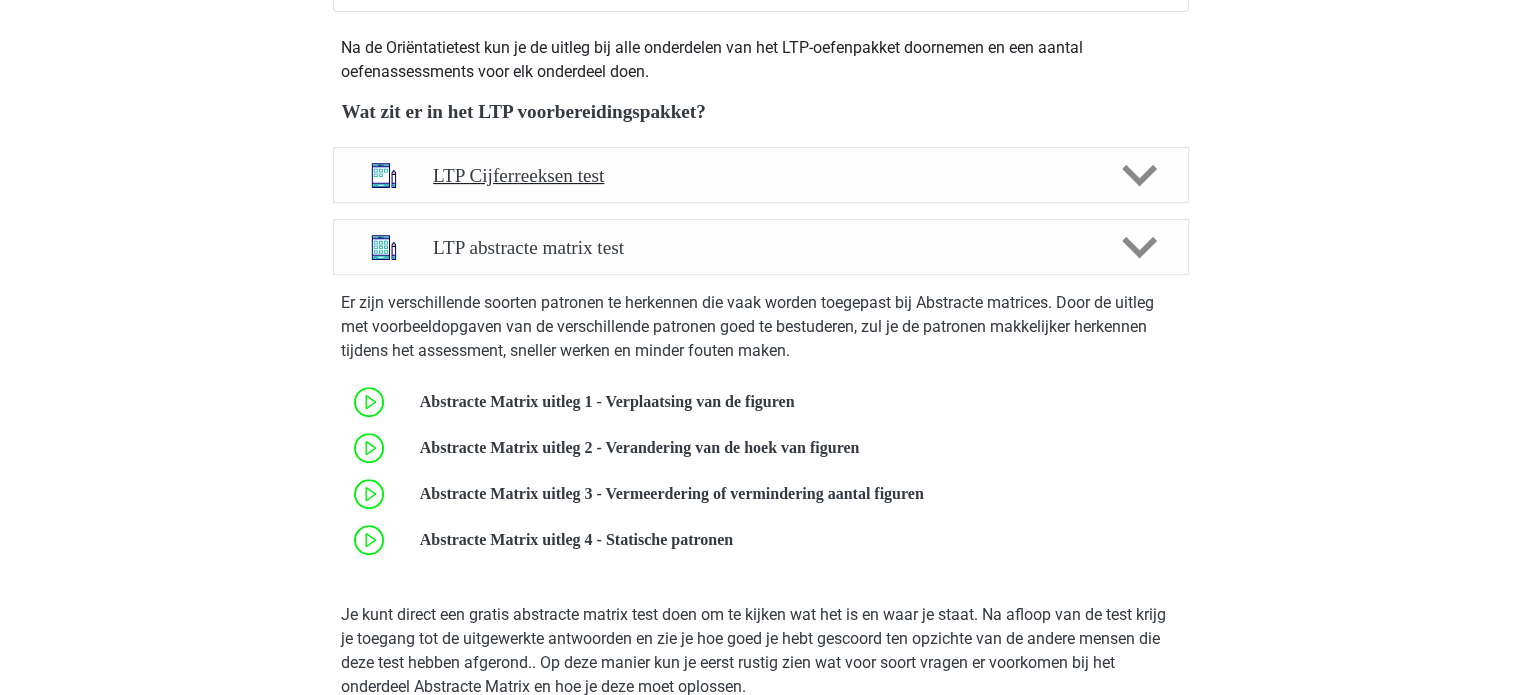 click on "LTP Cijferreeksen test" at bounding box center (761, 175) 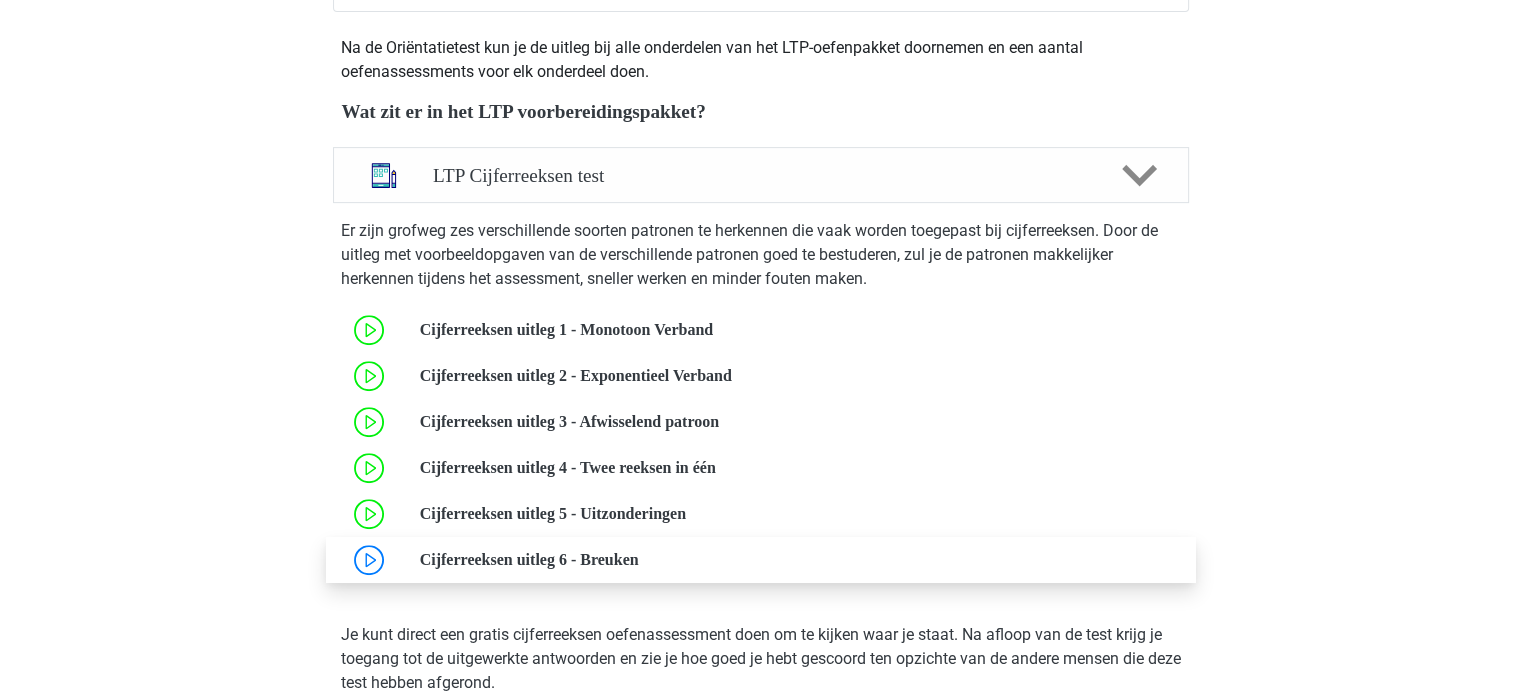 click at bounding box center (639, 559) 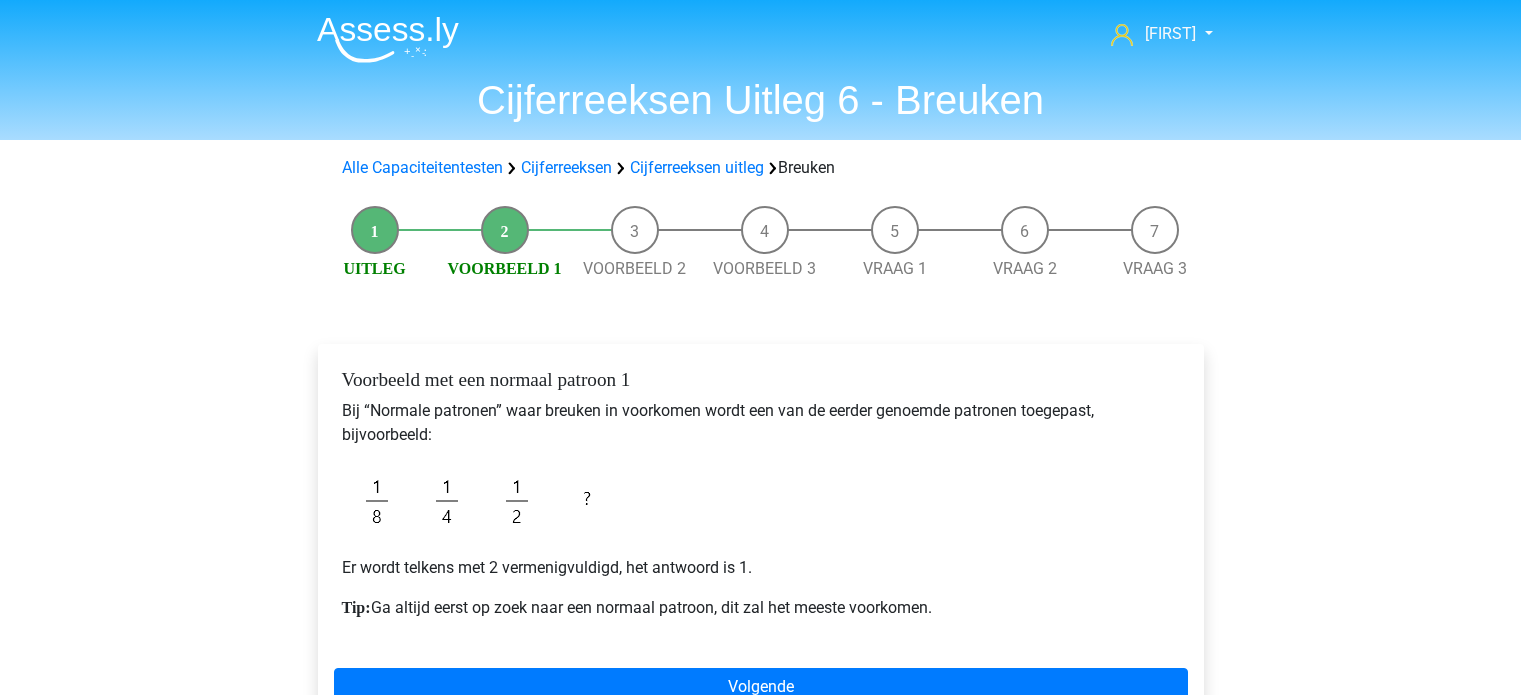 scroll, scrollTop: 0, scrollLeft: 0, axis: both 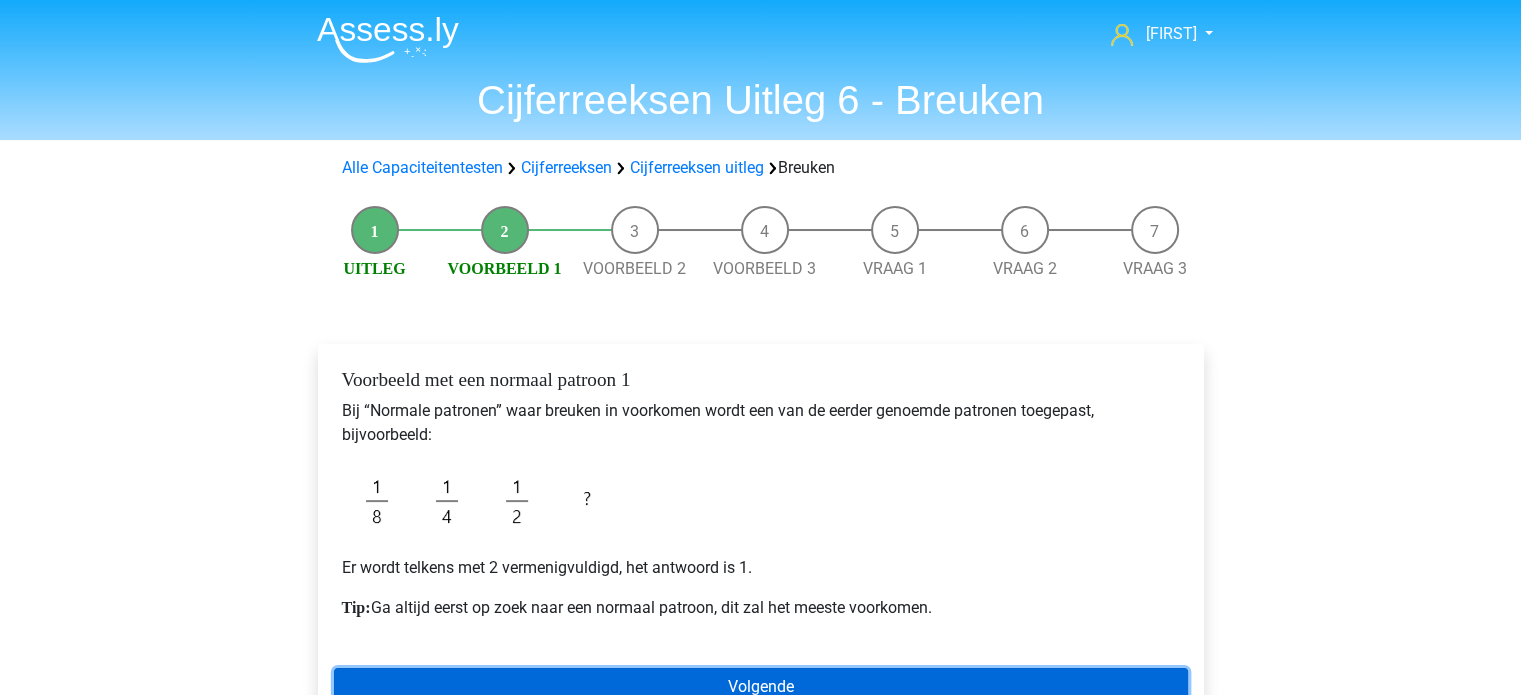 click on "Volgende" at bounding box center [761, 687] 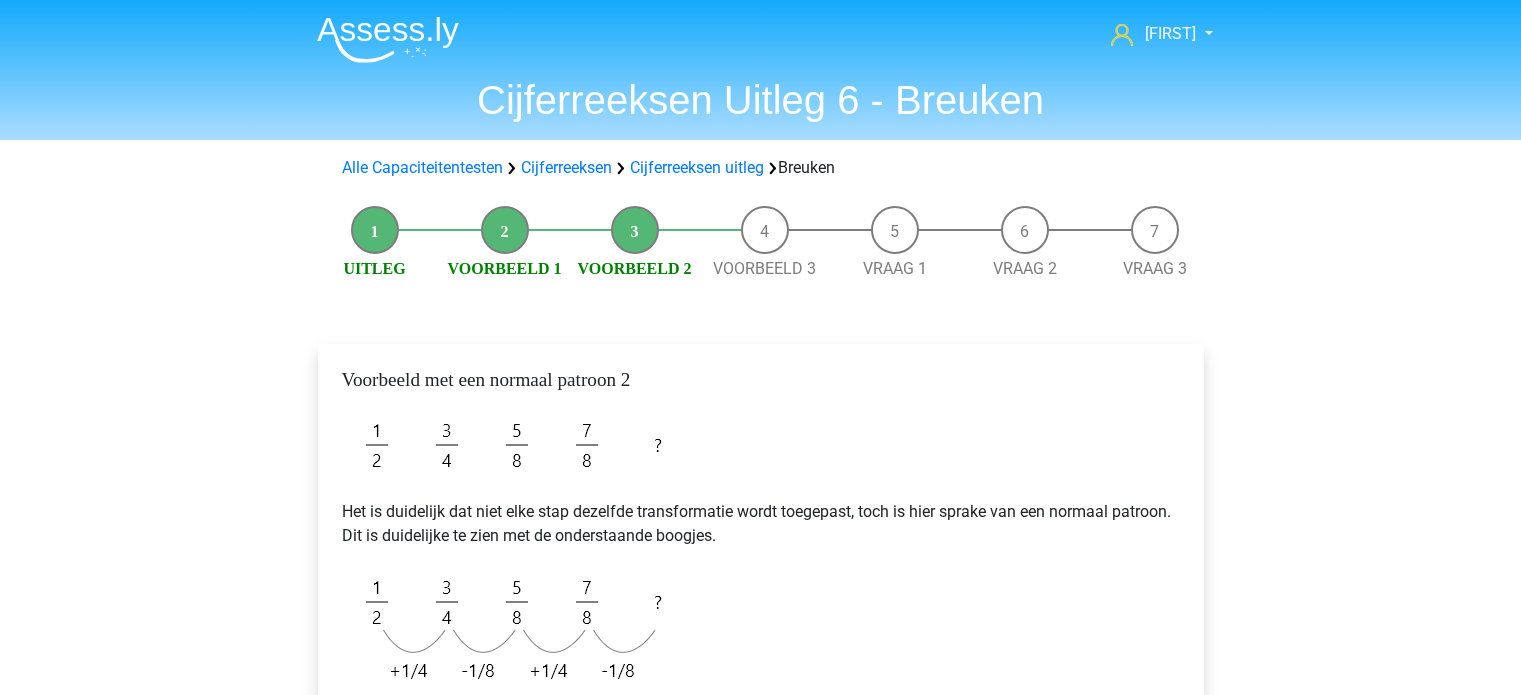 scroll, scrollTop: 244, scrollLeft: 0, axis: vertical 